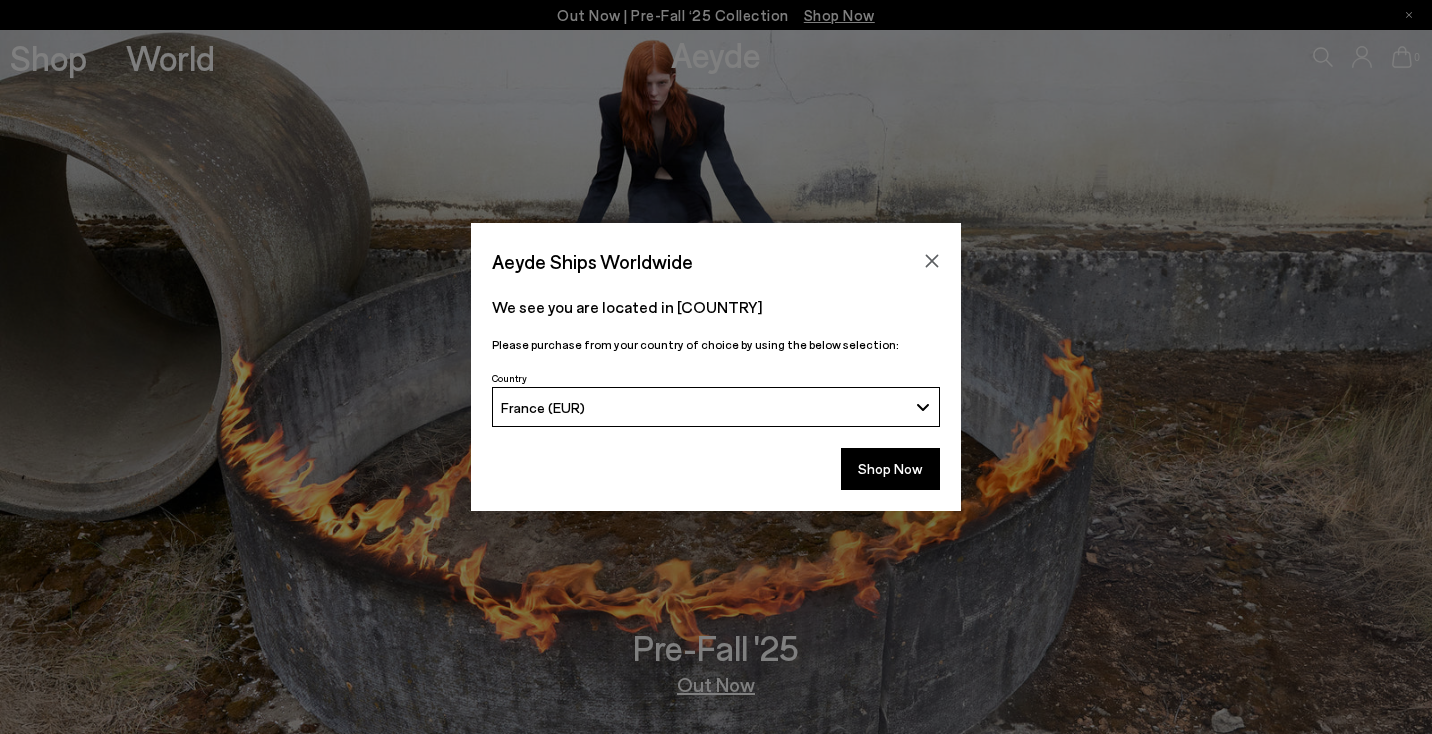 scroll, scrollTop: 0, scrollLeft: 0, axis: both 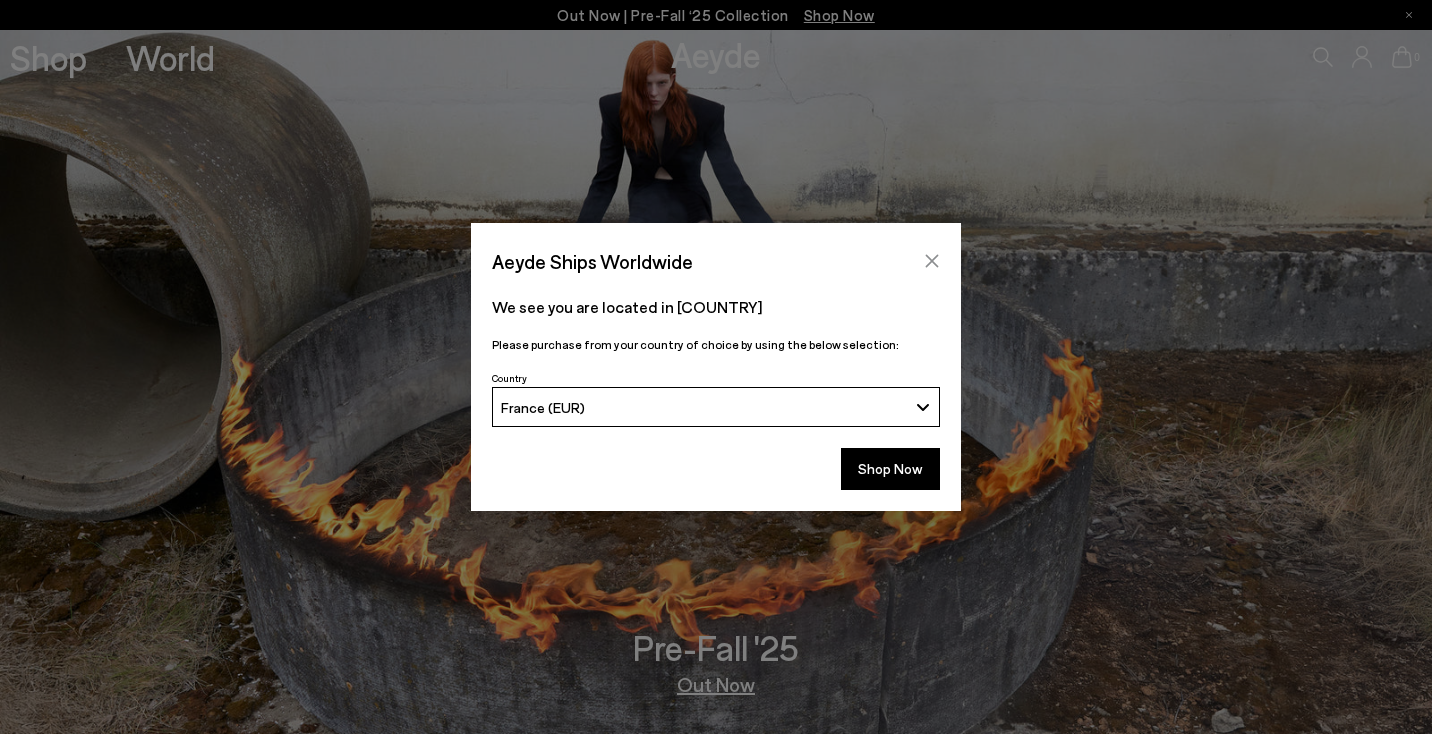 click 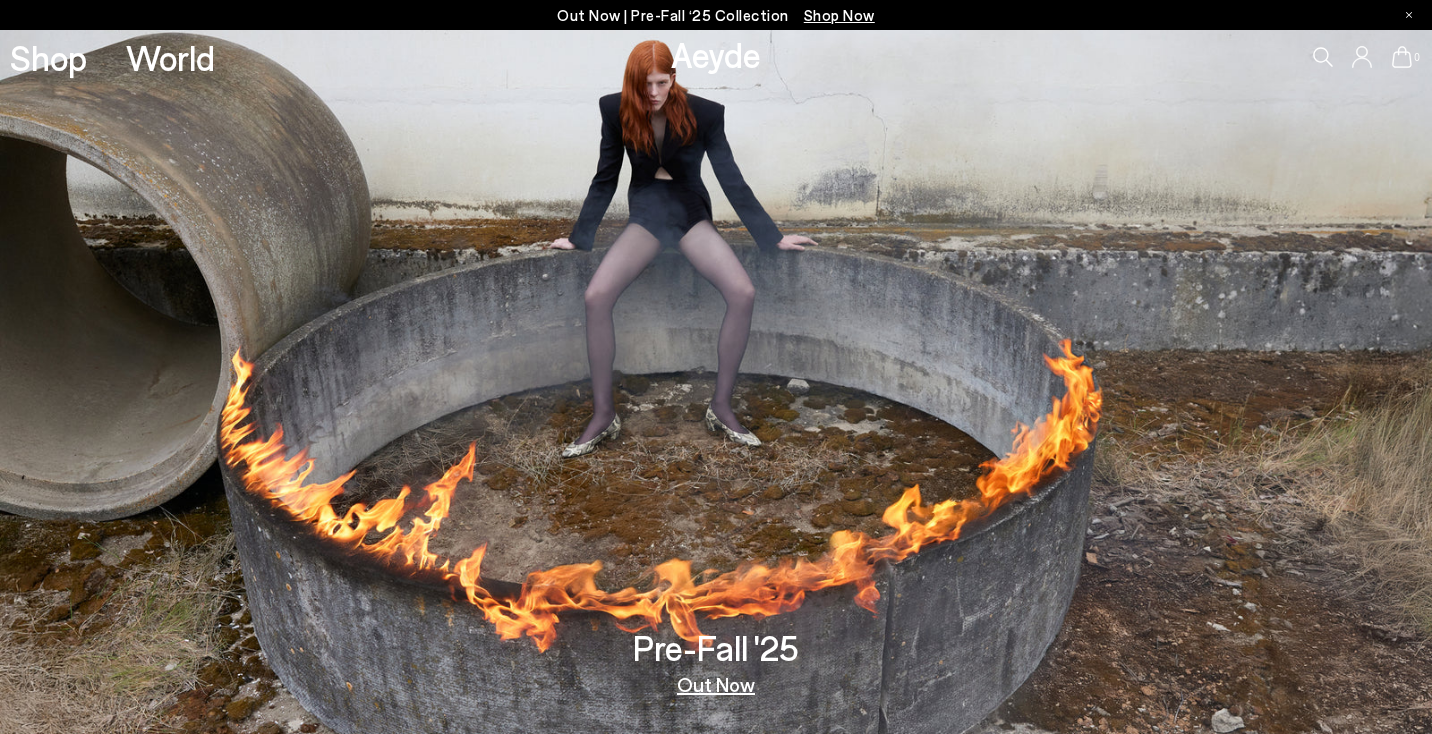 click on "Out Now" at bounding box center (716, 684) 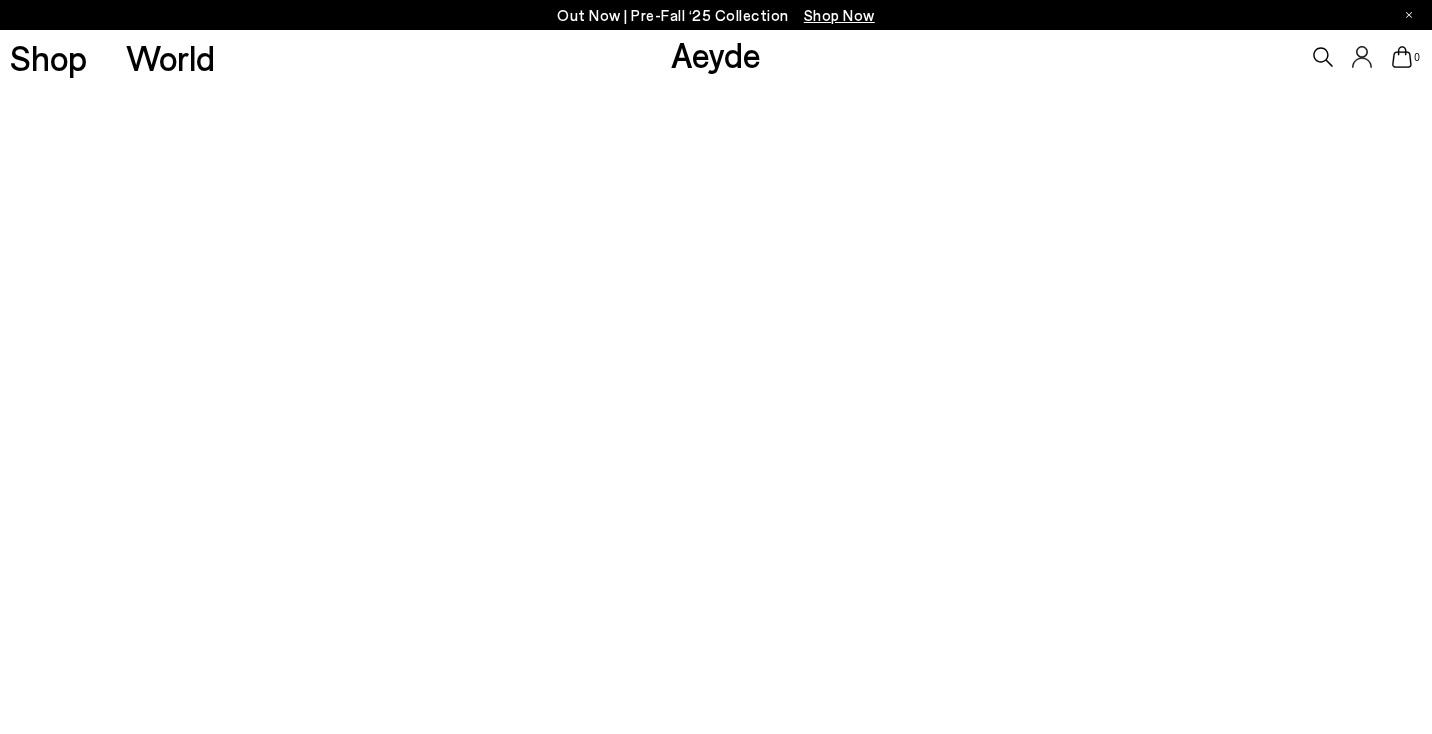 scroll, scrollTop: 0, scrollLeft: 0, axis: both 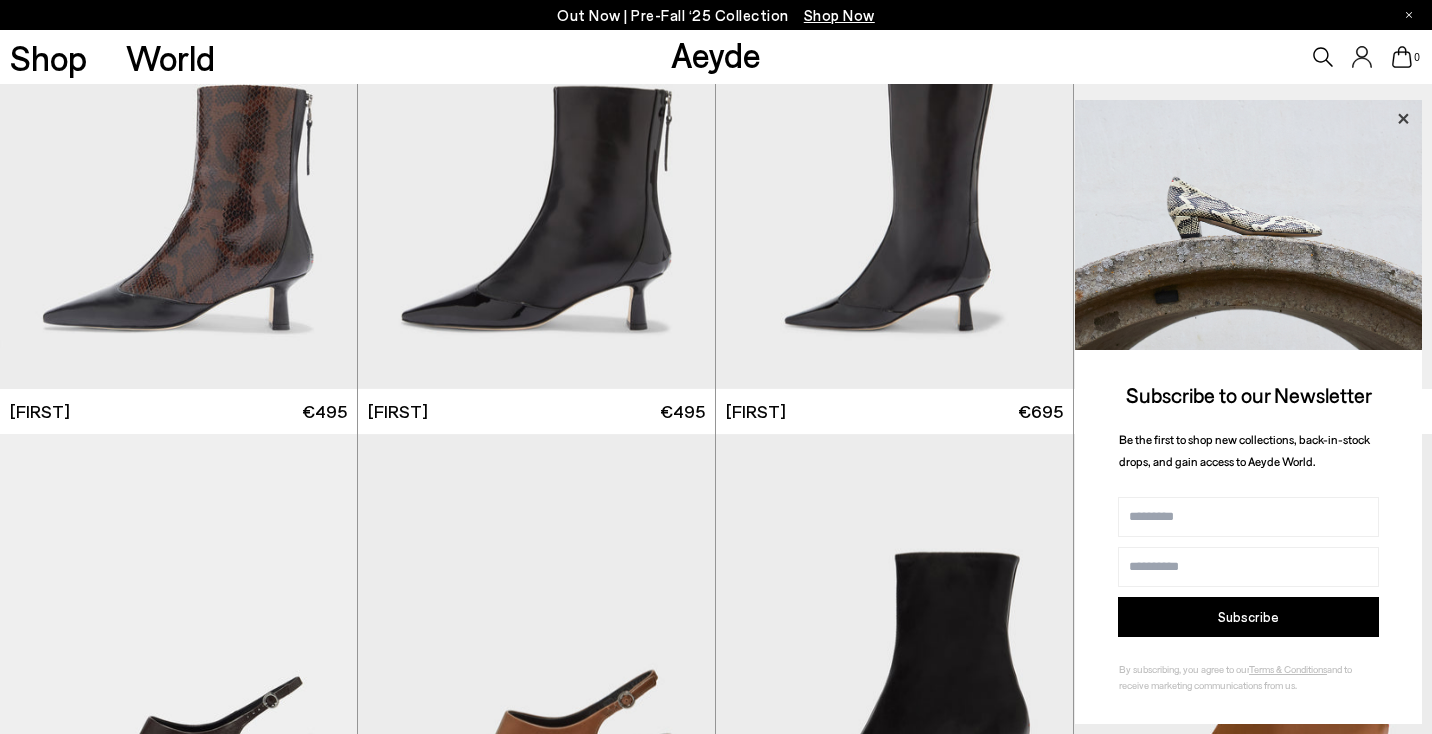 click 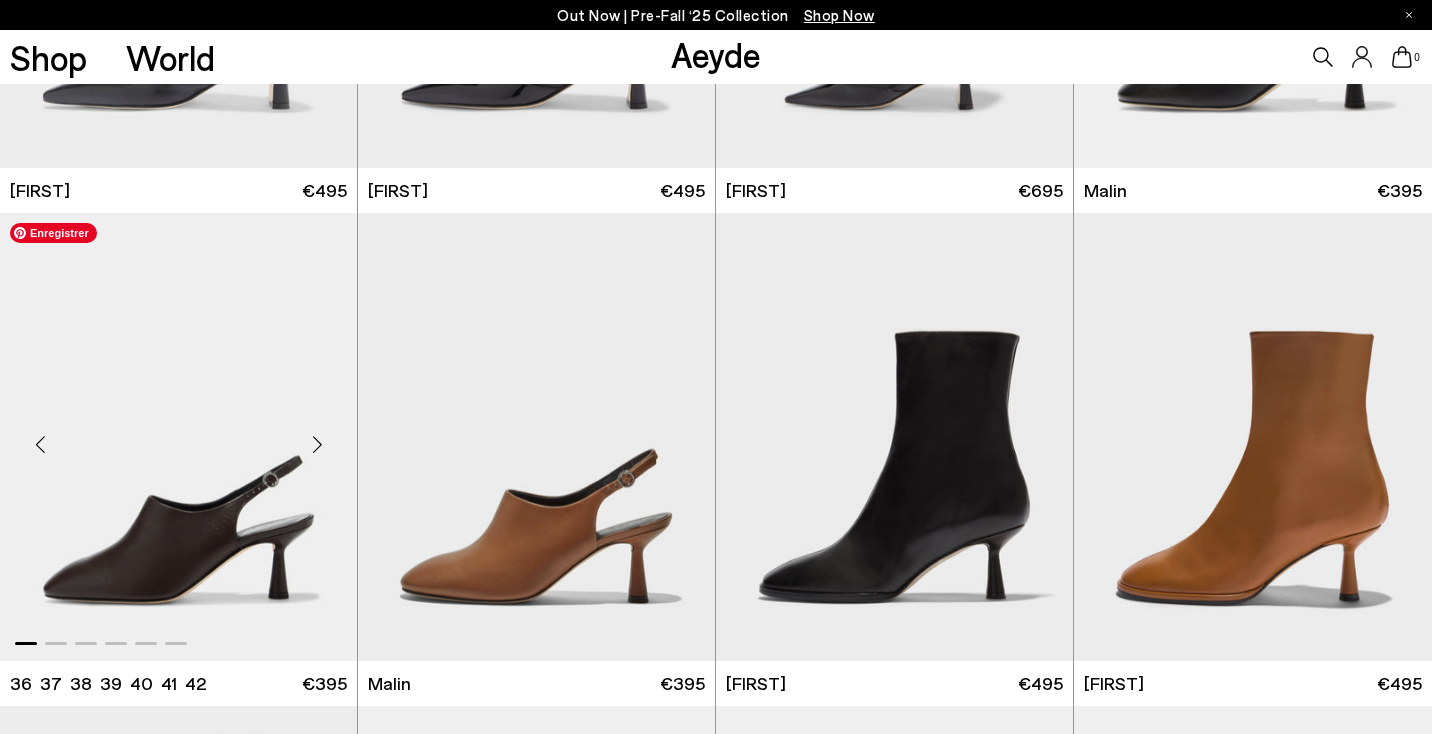 scroll, scrollTop: 3287, scrollLeft: 0, axis: vertical 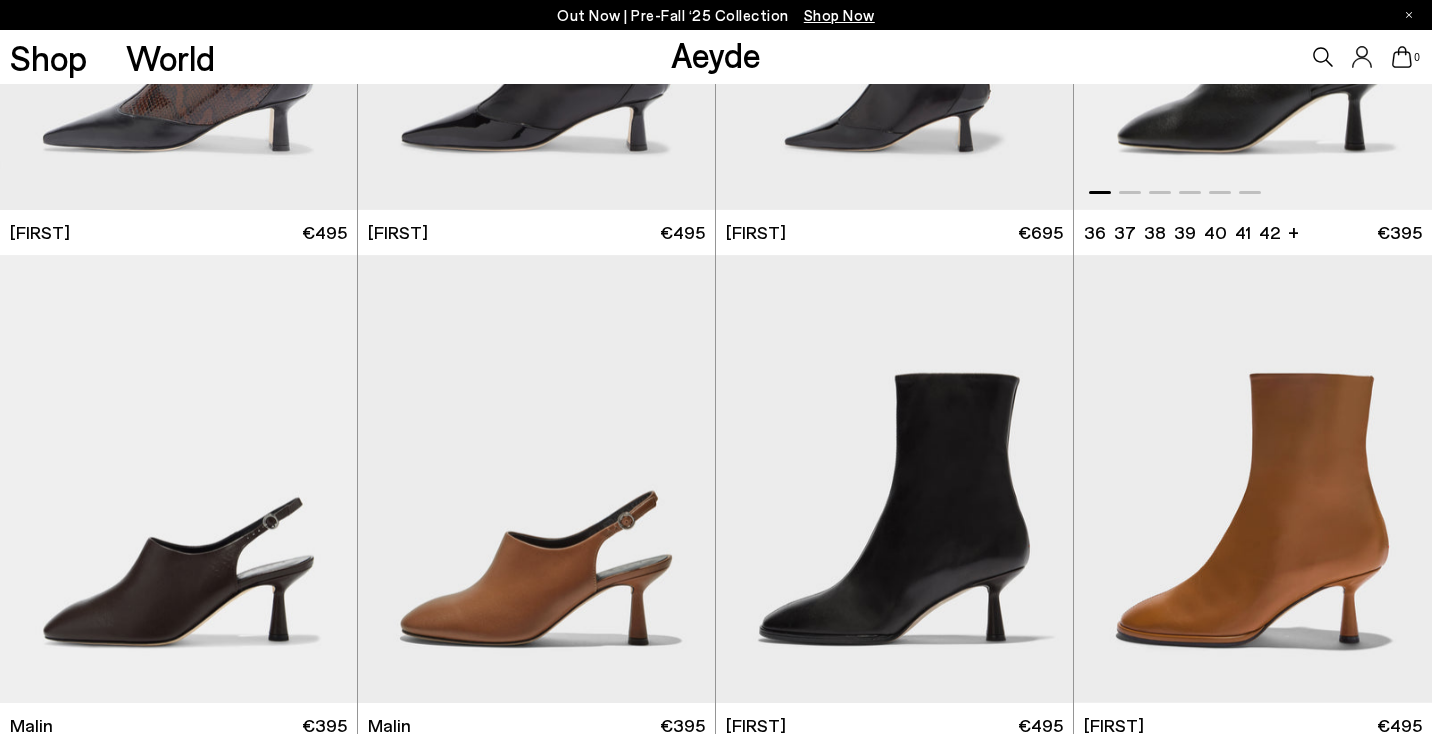 click at bounding box center (1253, -15) 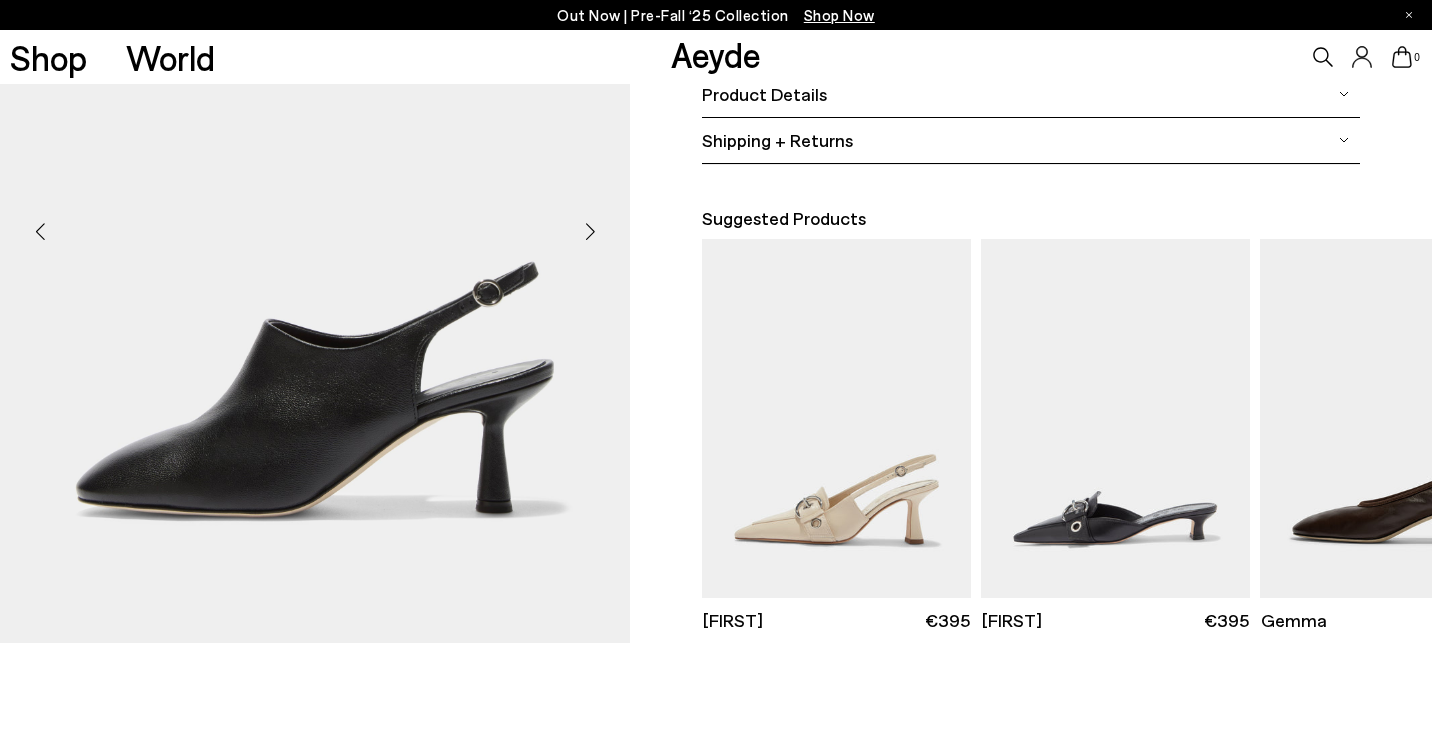 scroll, scrollTop: 460, scrollLeft: 0, axis: vertical 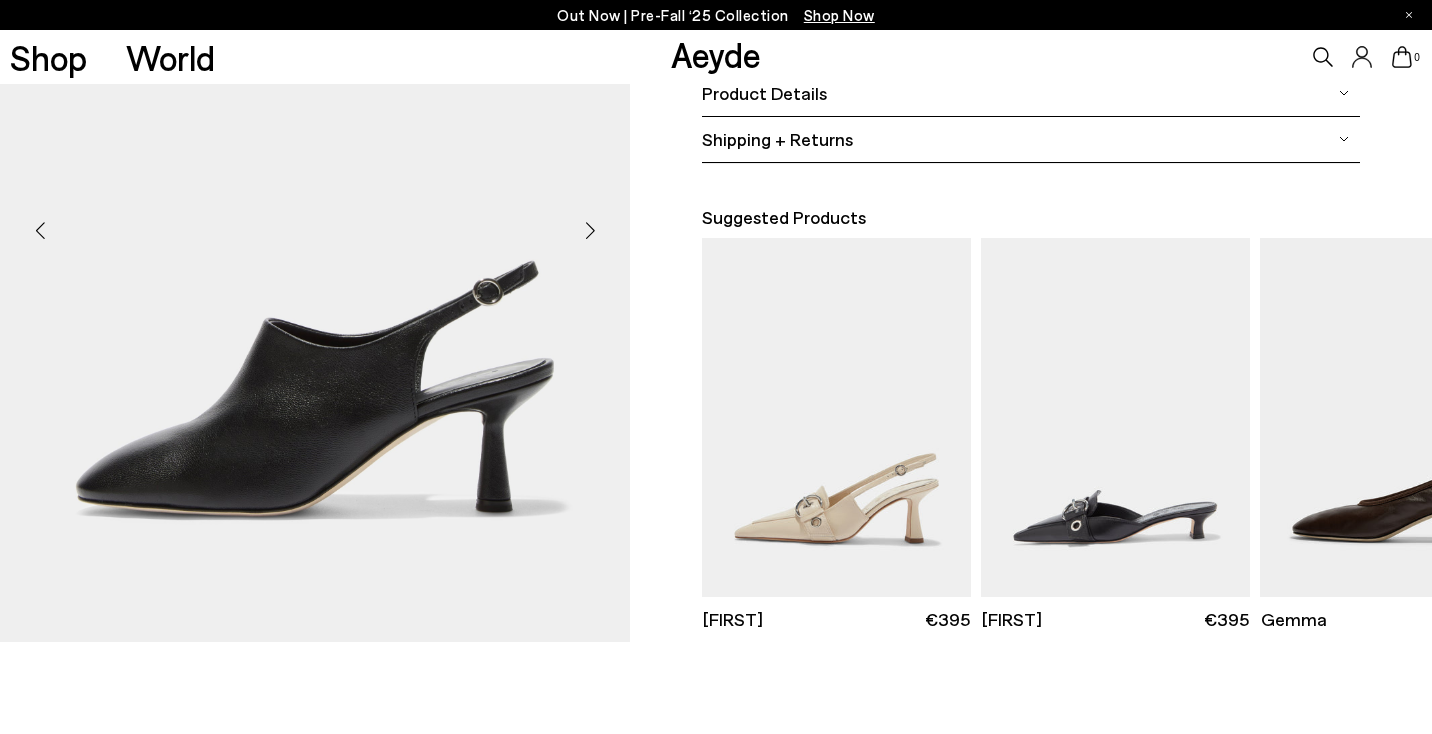 click at bounding box center [590, 230] 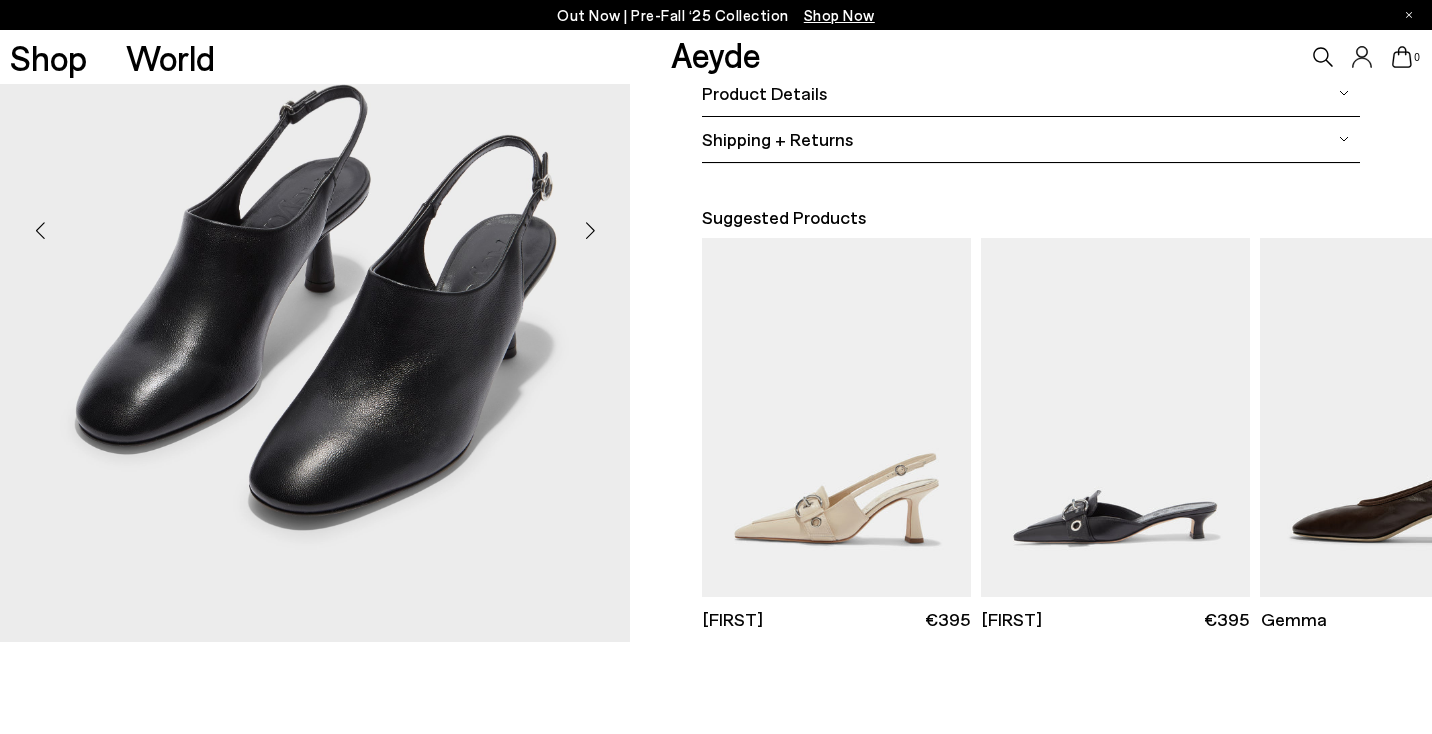 click at bounding box center [590, 230] 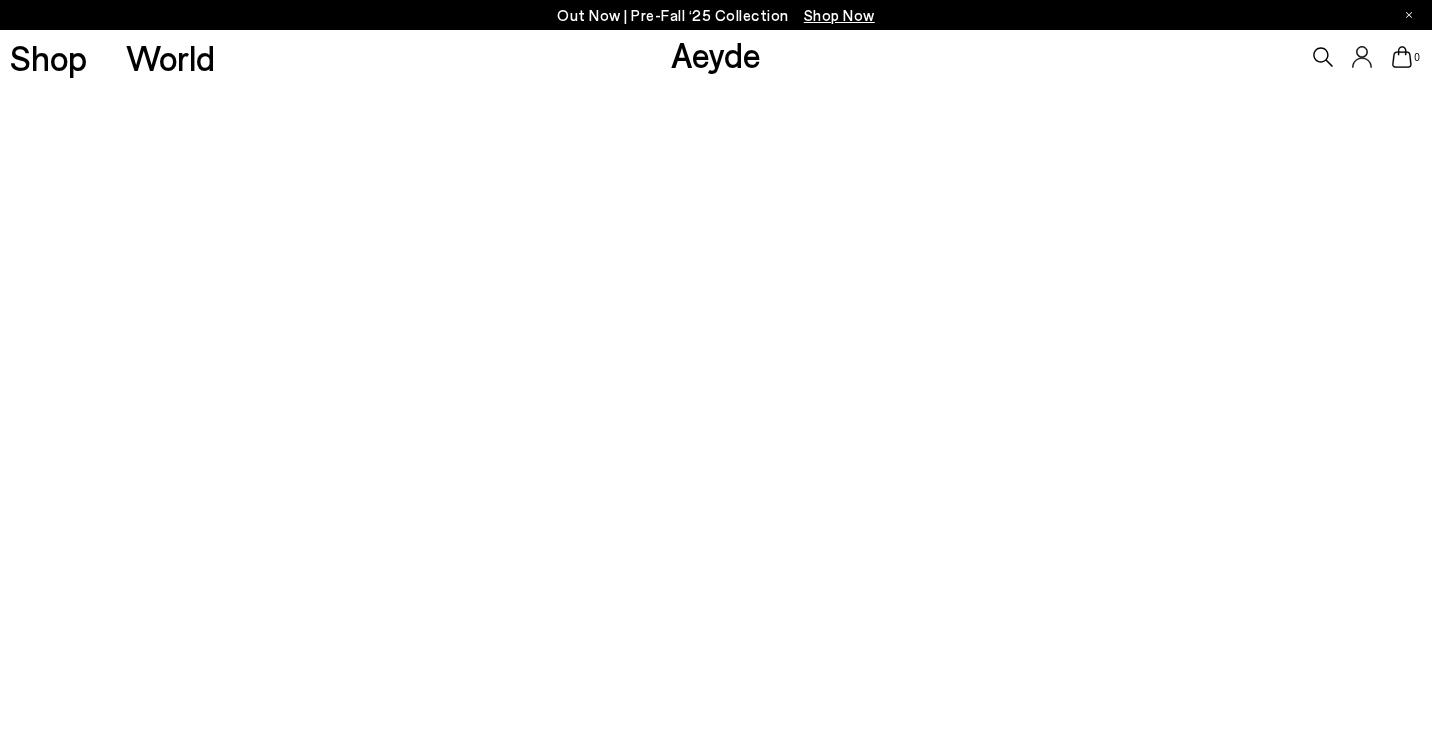 scroll, scrollTop: 0, scrollLeft: 0, axis: both 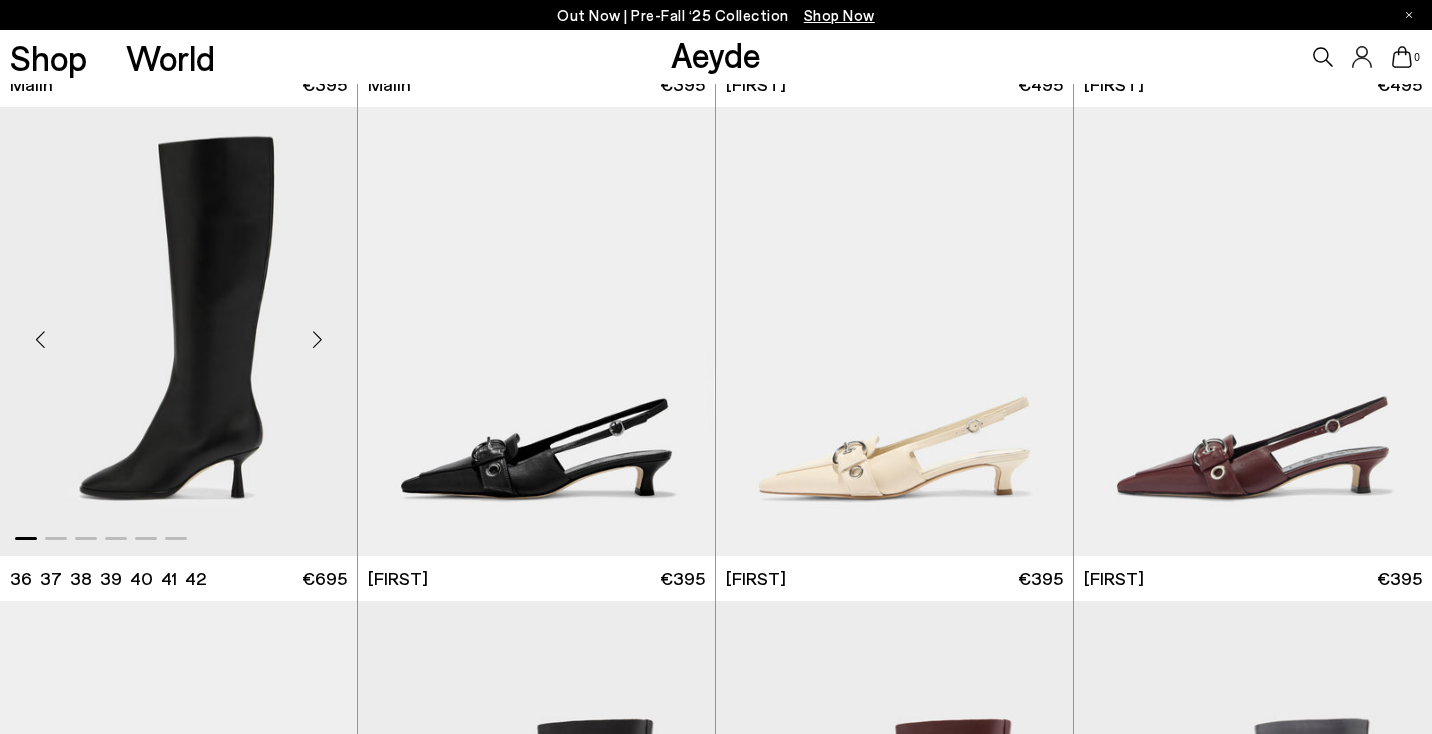 click at bounding box center (317, 340) 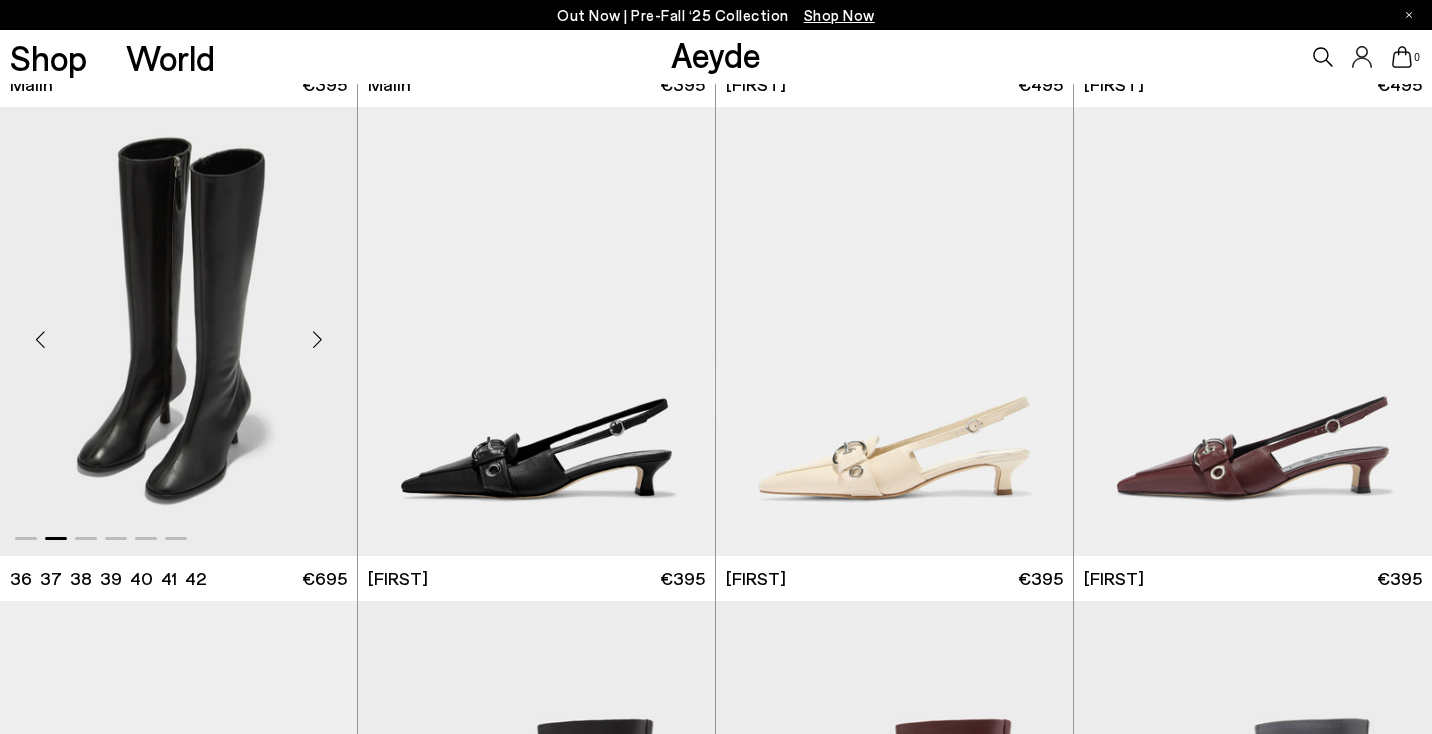 click at bounding box center (317, 340) 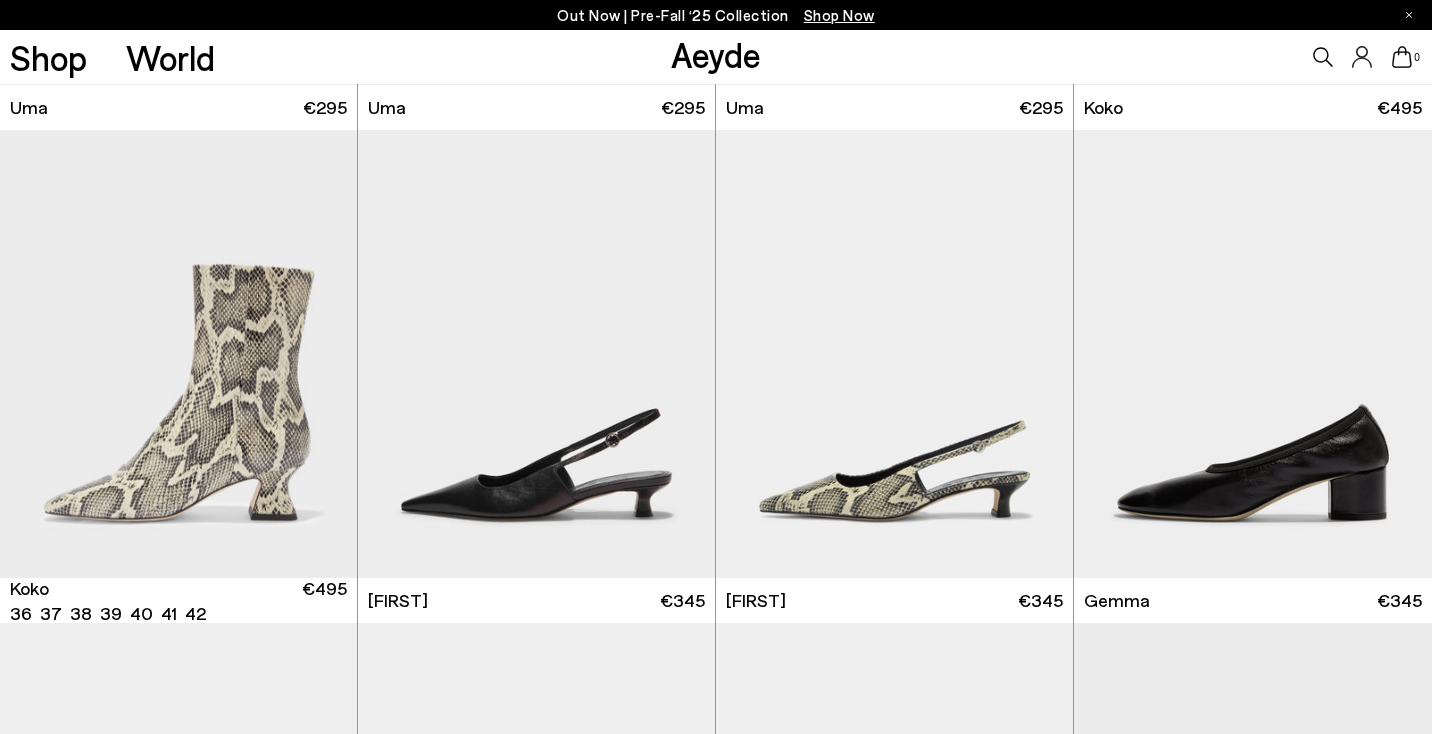 scroll, scrollTop: 7862, scrollLeft: 0, axis: vertical 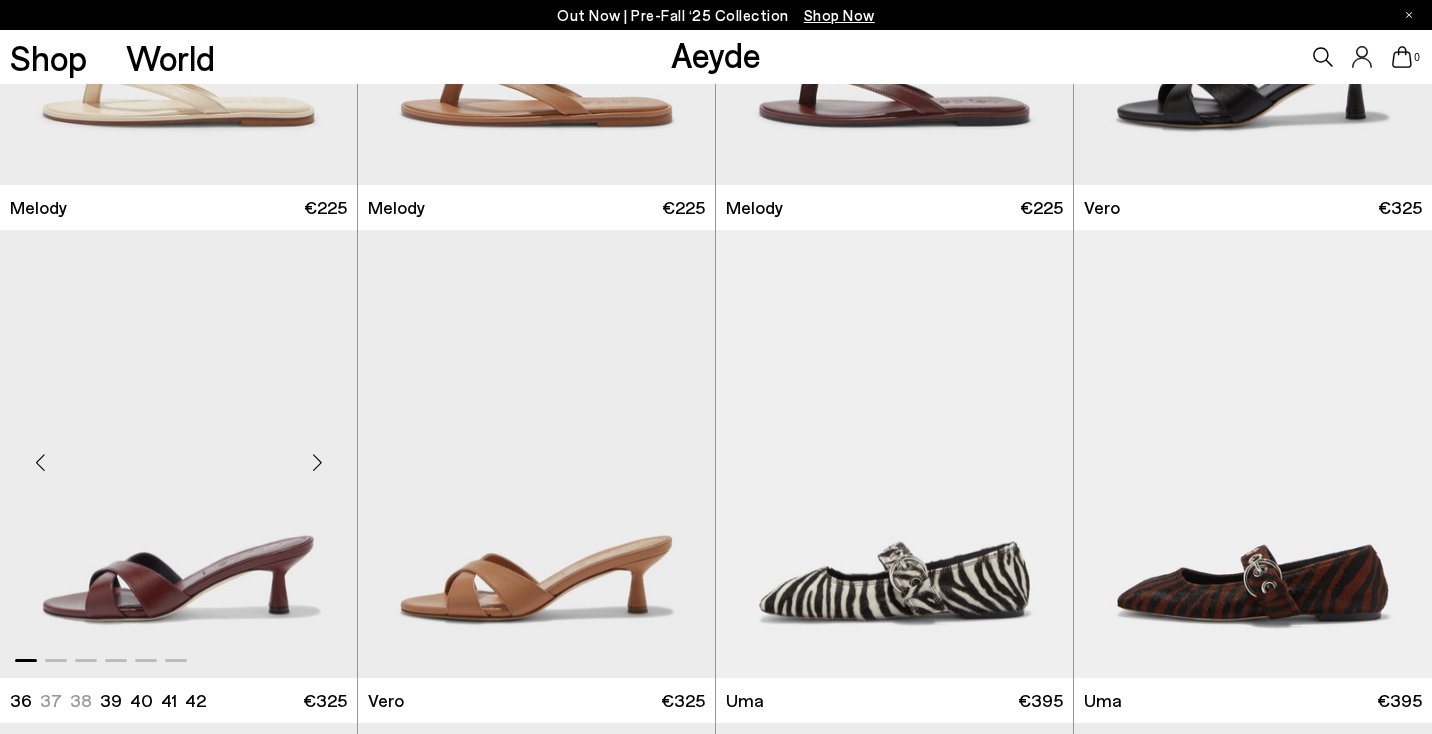 click at bounding box center [317, 462] 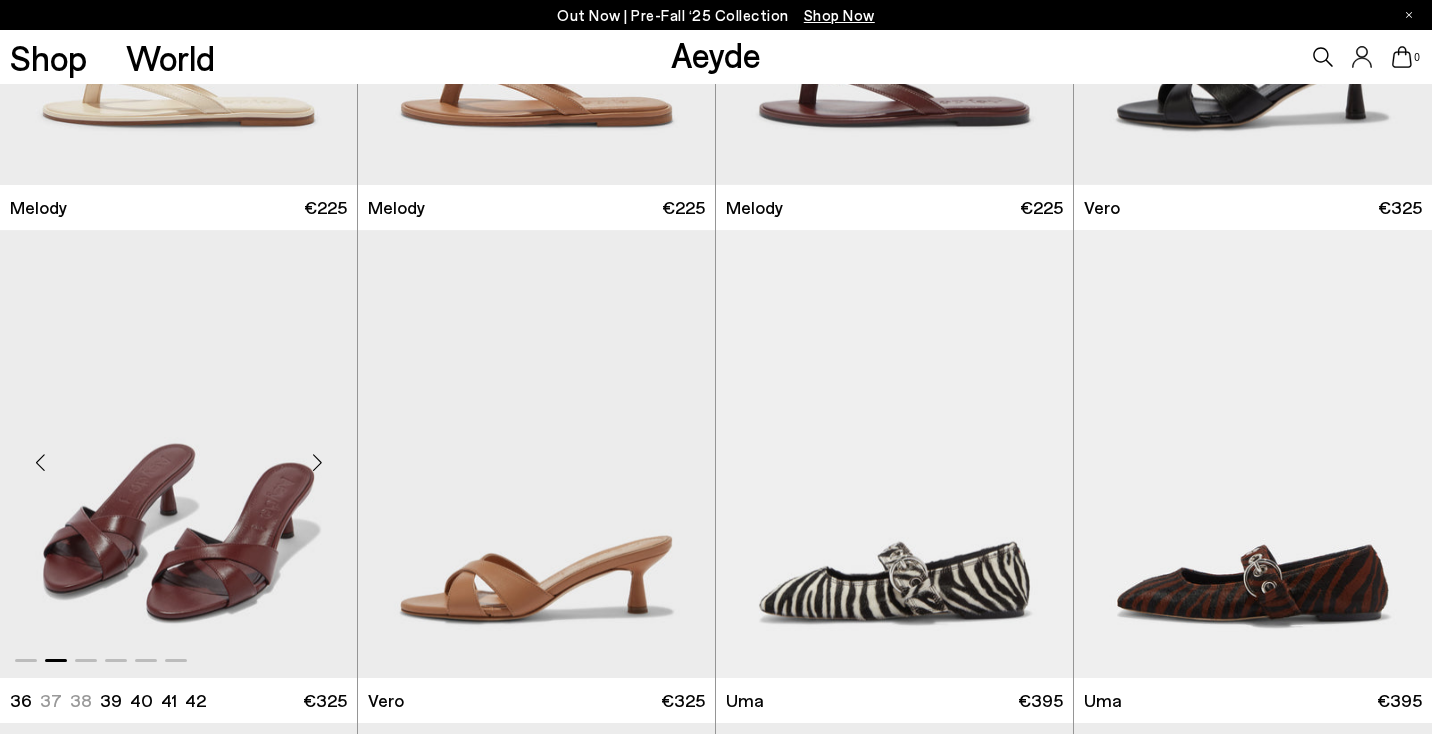 click at bounding box center [317, 462] 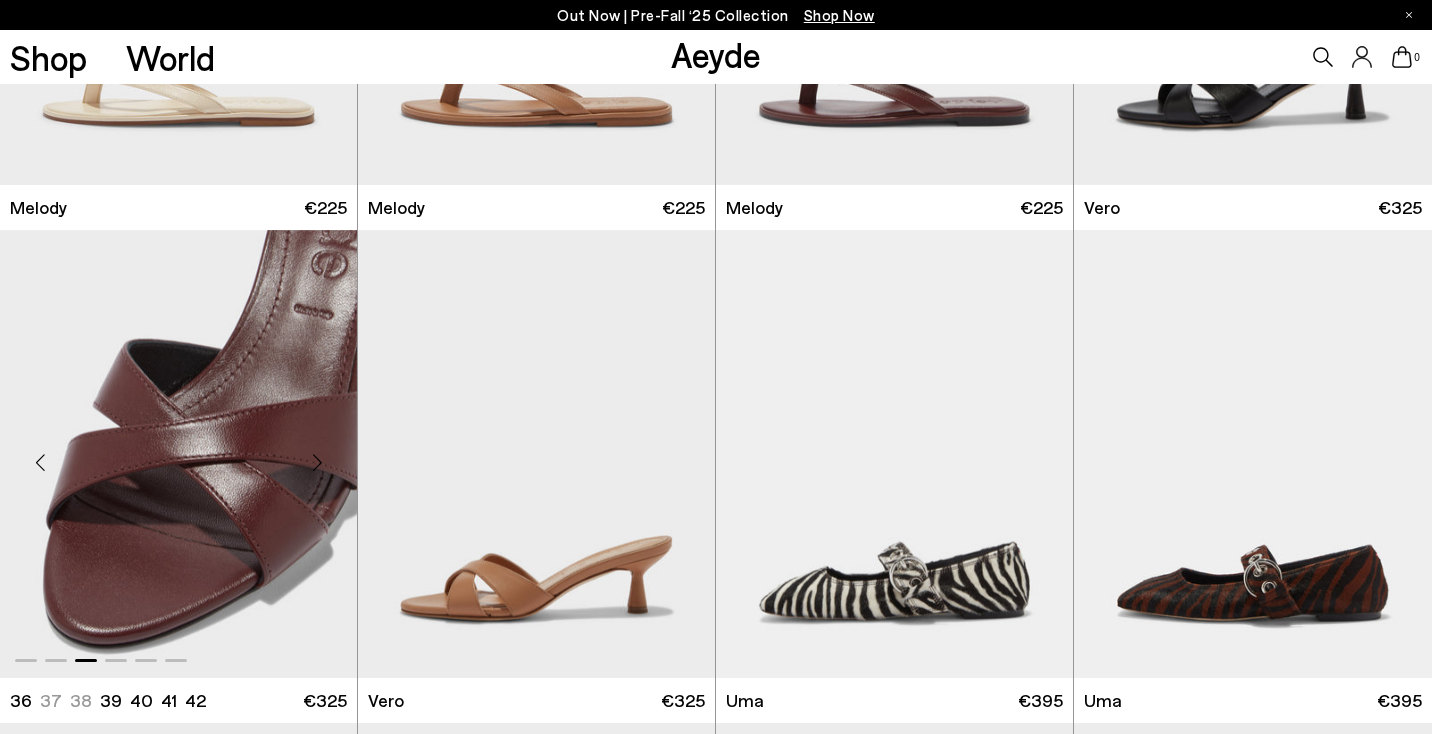 click at bounding box center (317, 462) 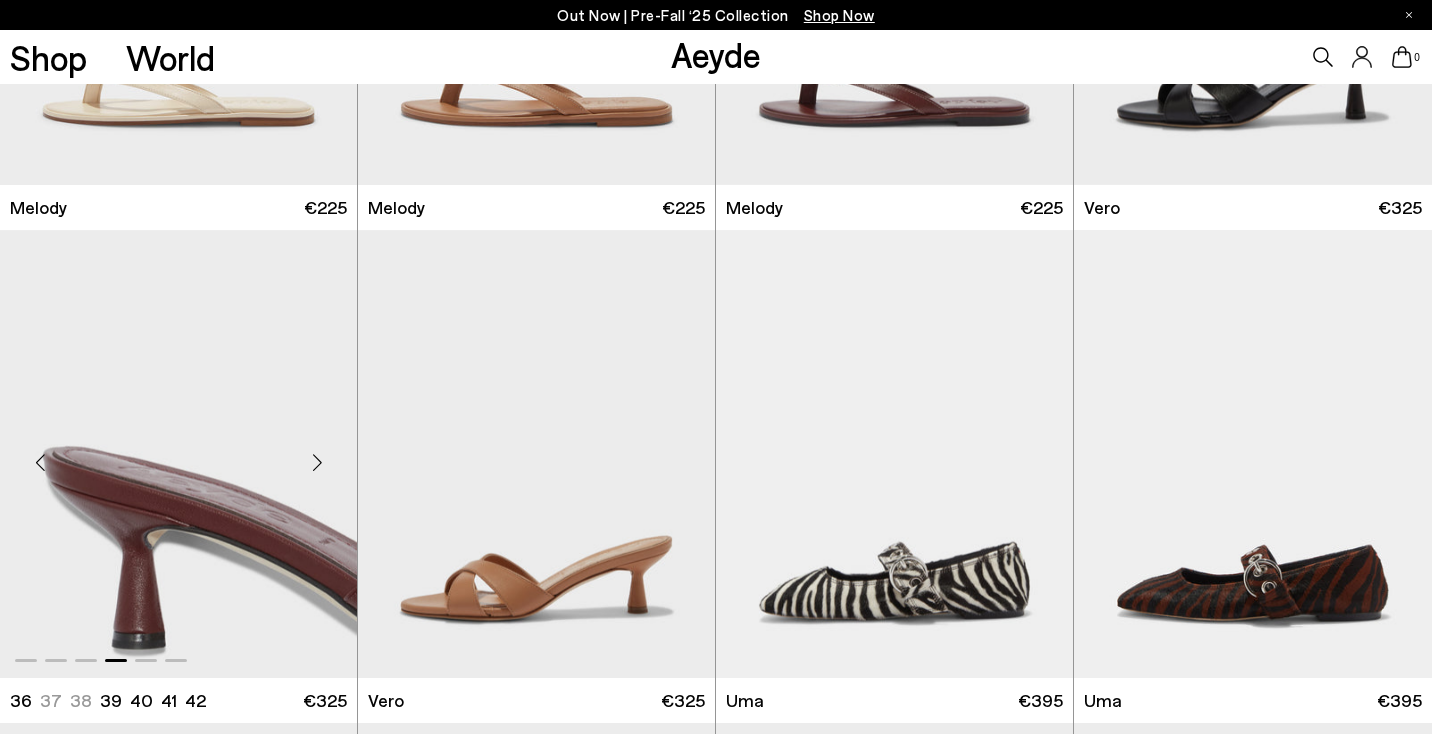 click at bounding box center [317, 462] 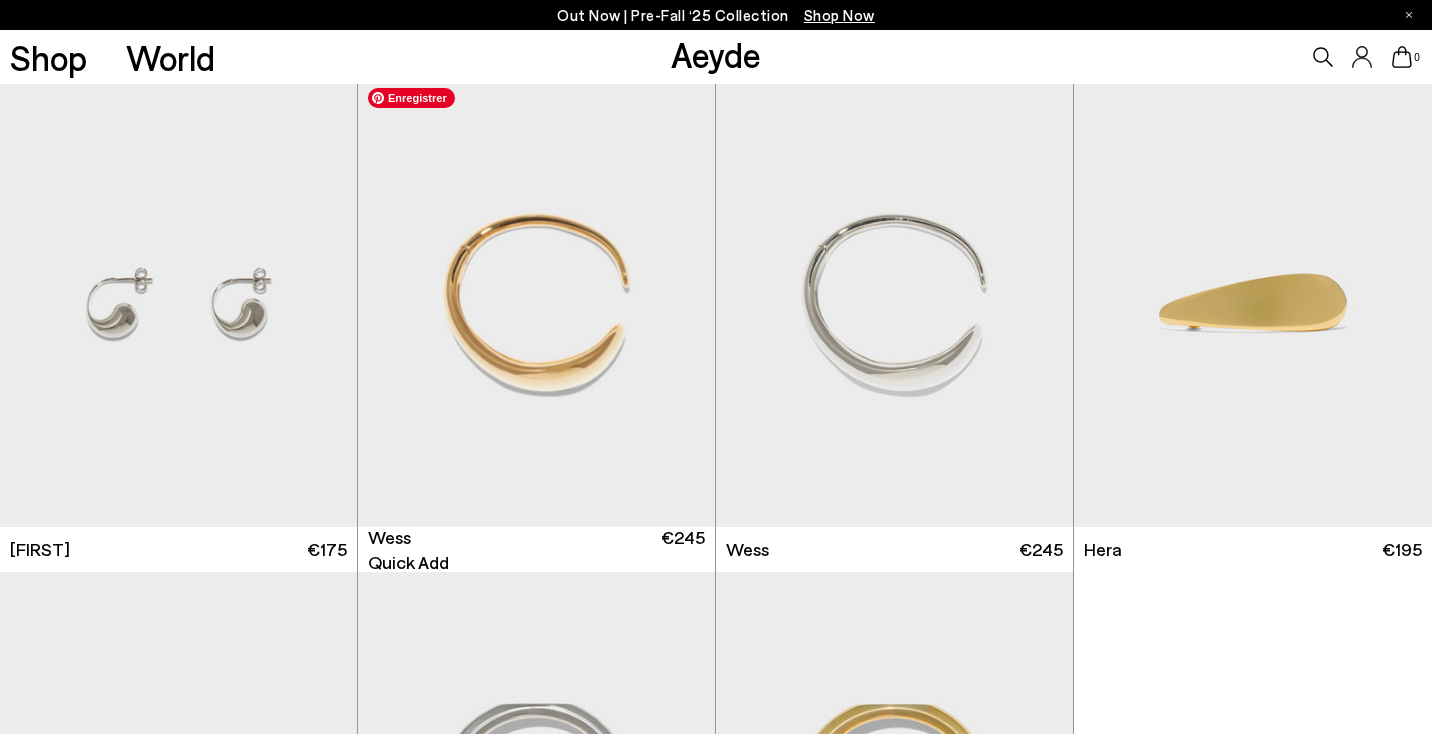 scroll, scrollTop: 14296, scrollLeft: 0, axis: vertical 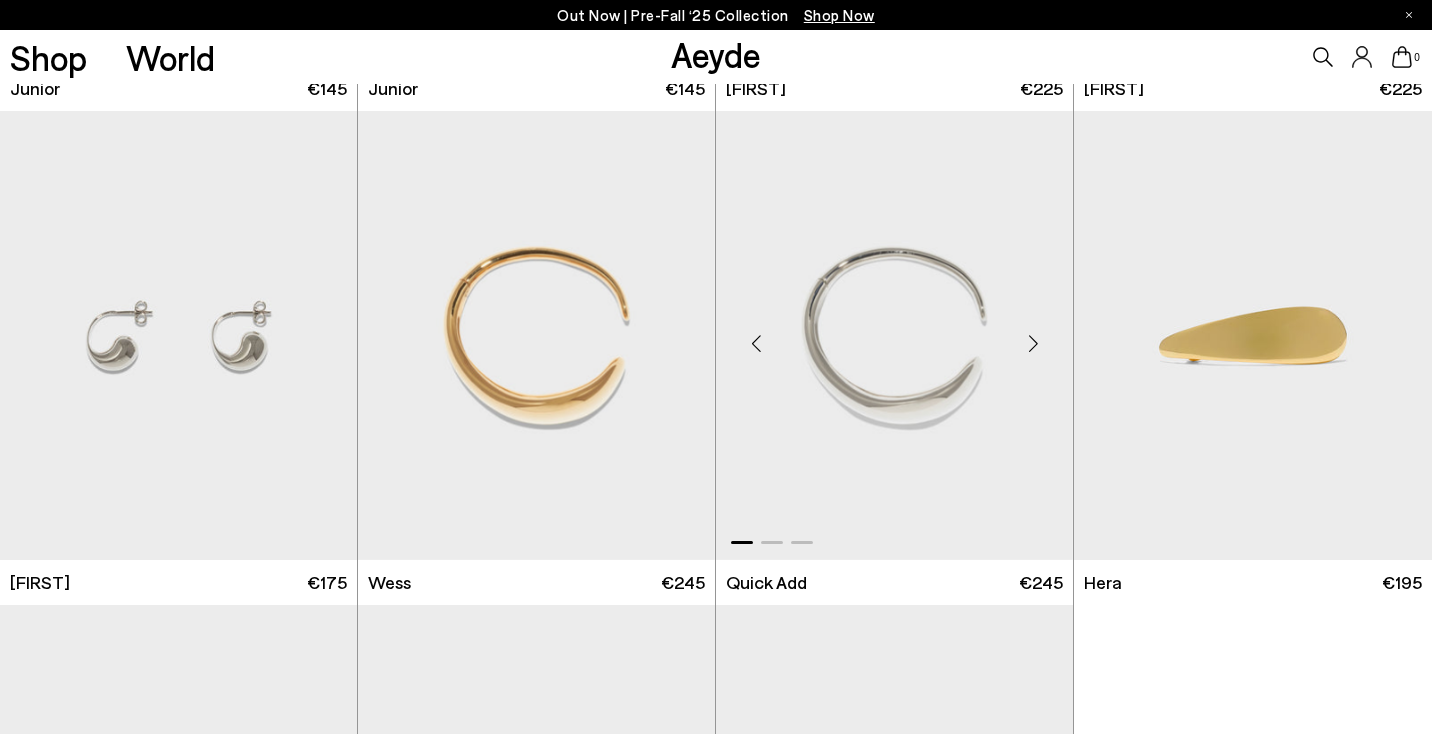 click at bounding box center (1033, 344) 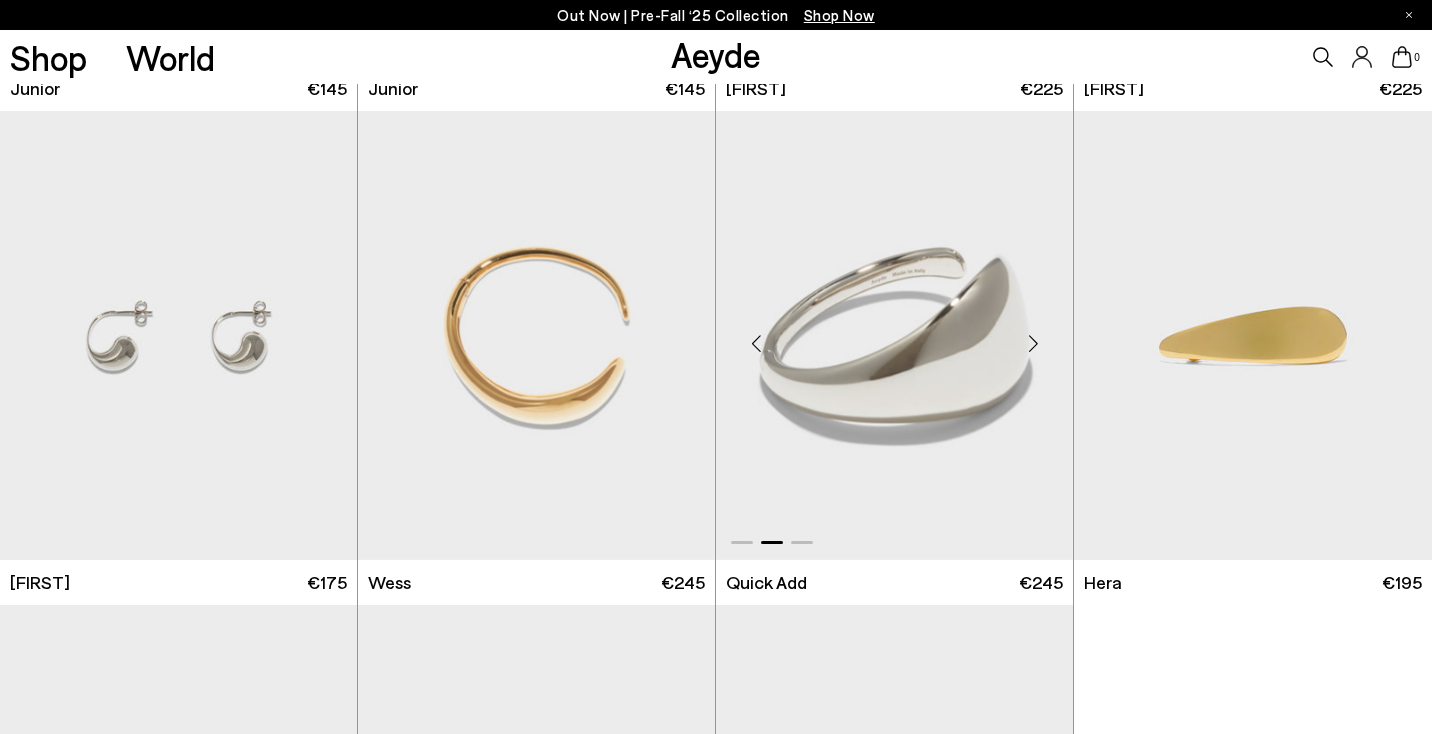 click at bounding box center [1033, 344] 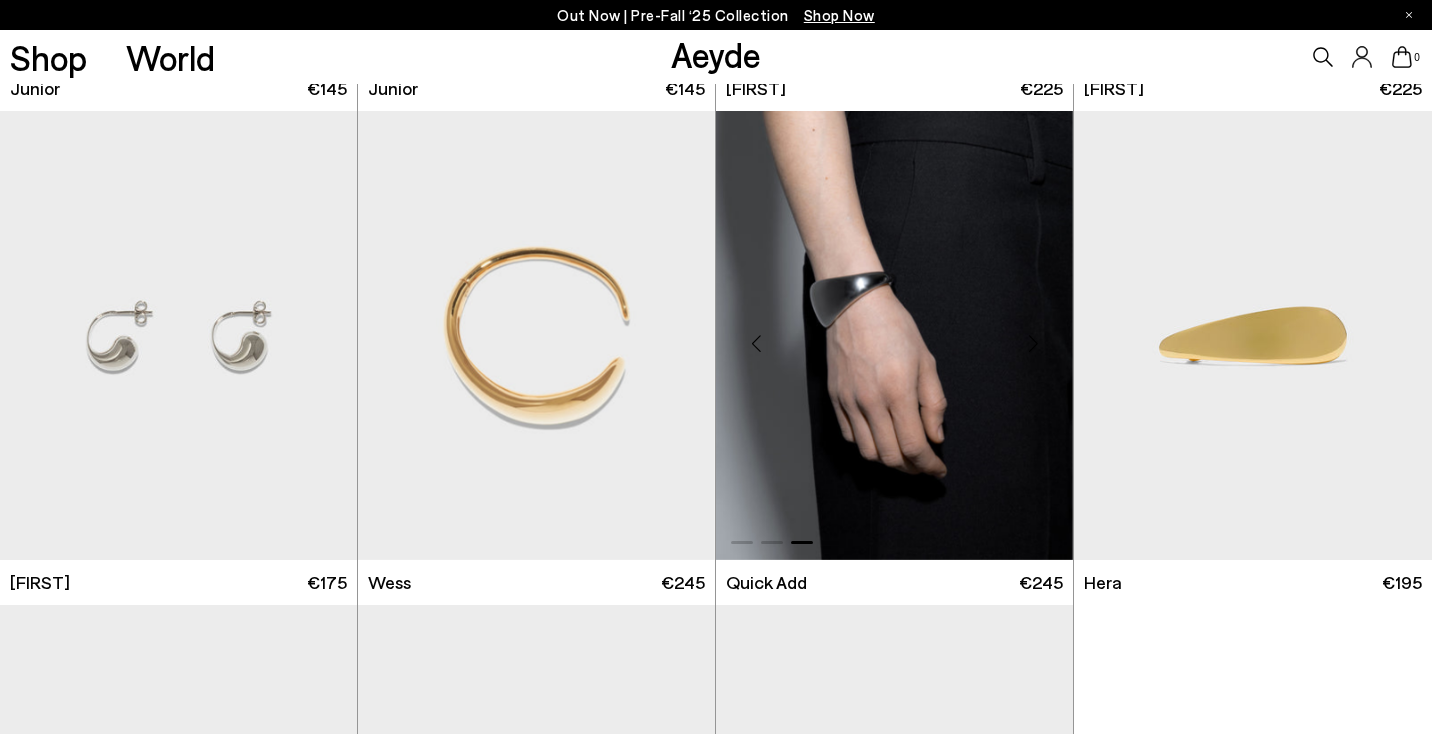 scroll, scrollTop: 14351, scrollLeft: 0, axis: vertical 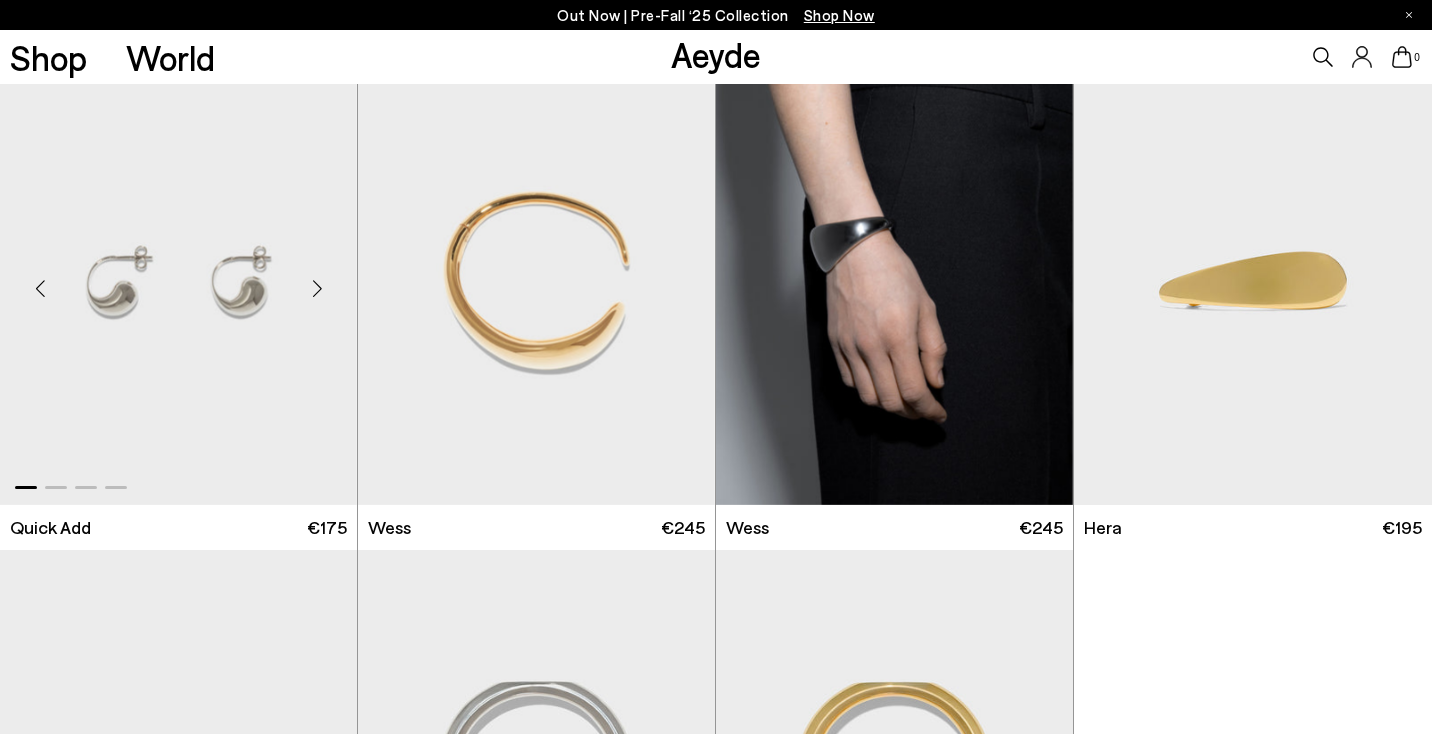 click at bounding box center (317, 289) 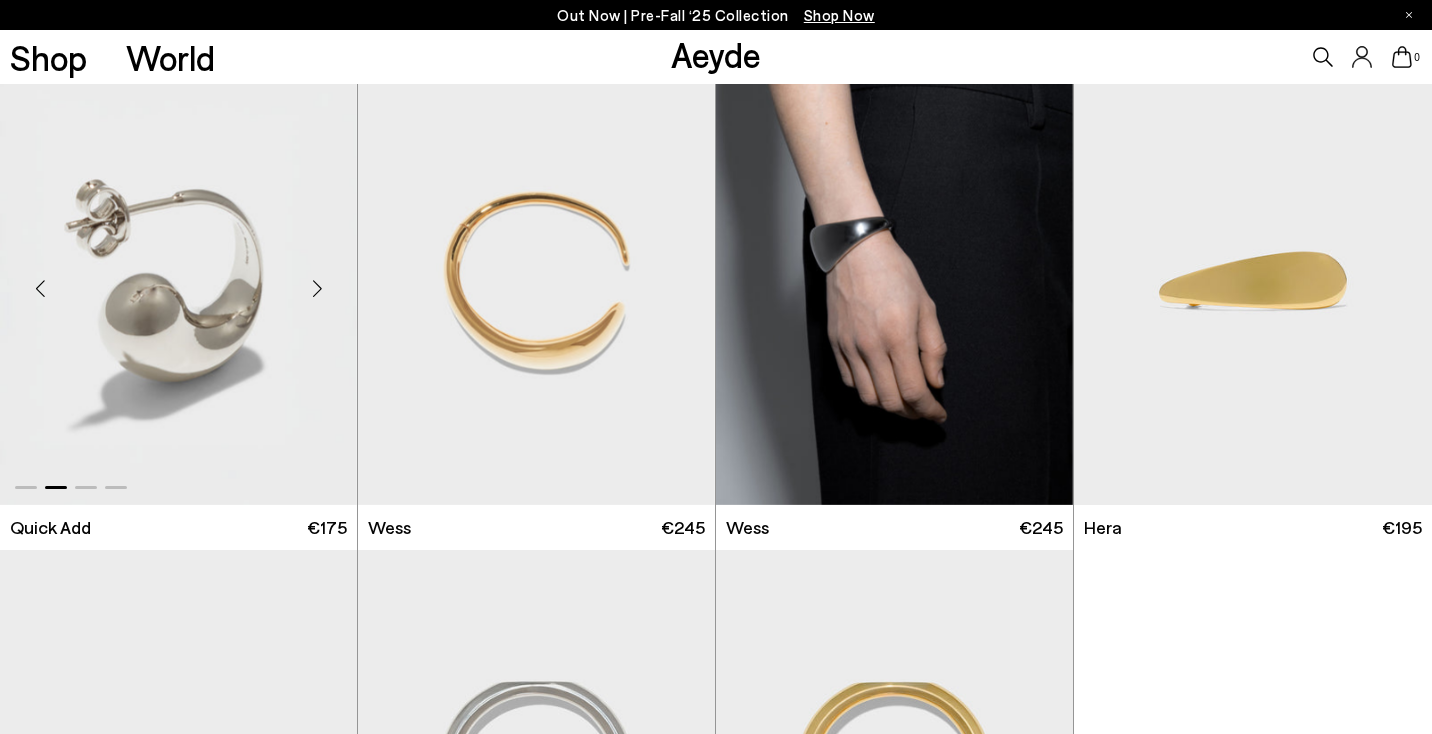 click at bounding box center (317, 289) 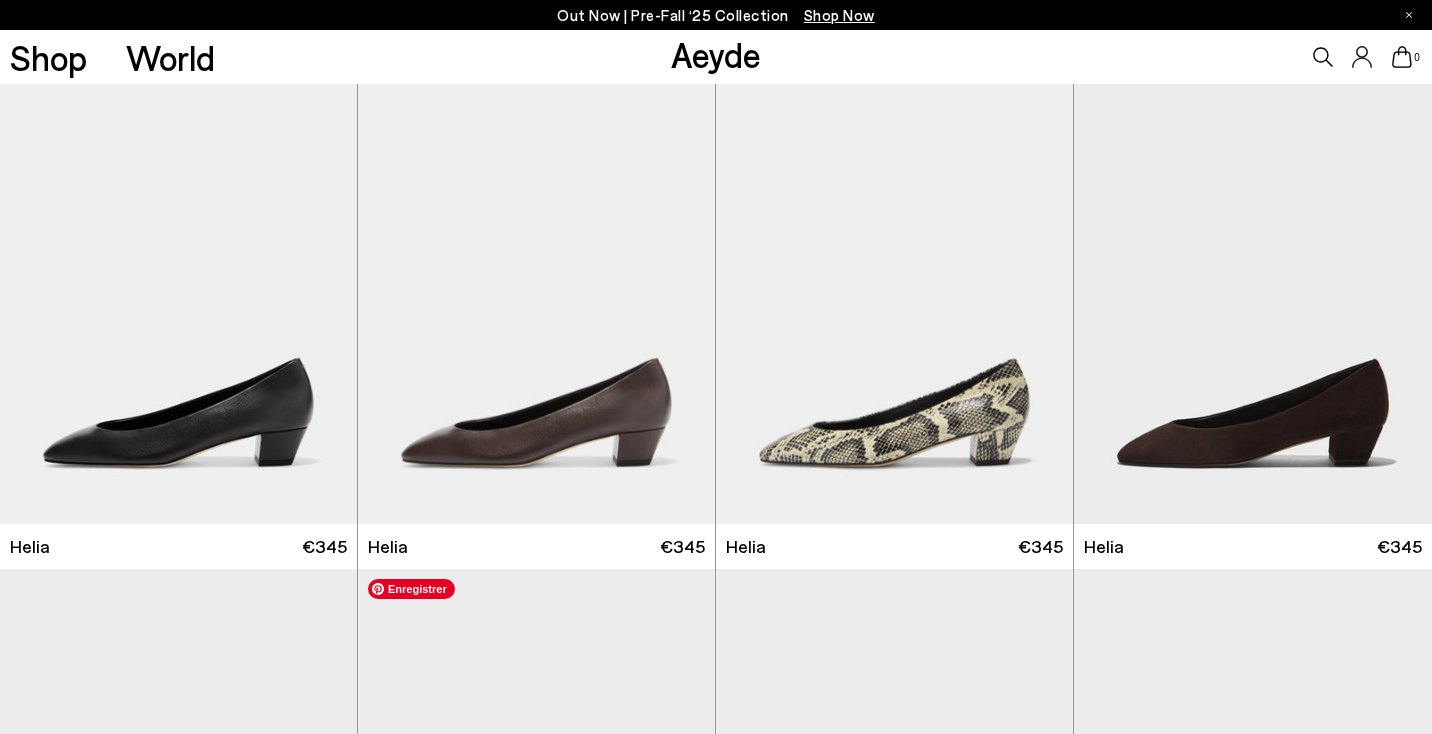 scroll, scrollTop: 0, scrollLeft: 0, axis: both 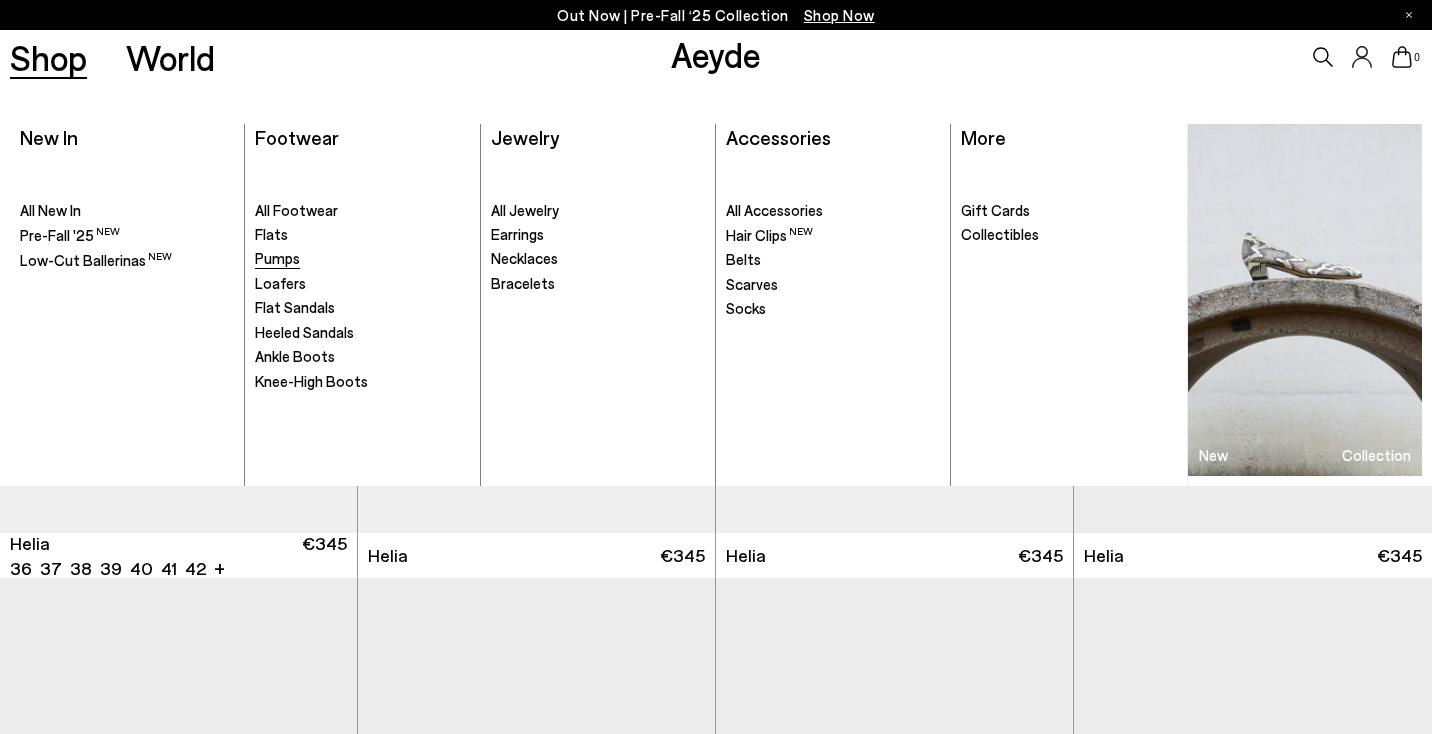 click on "Pumps" at bounding box center (362, 259) 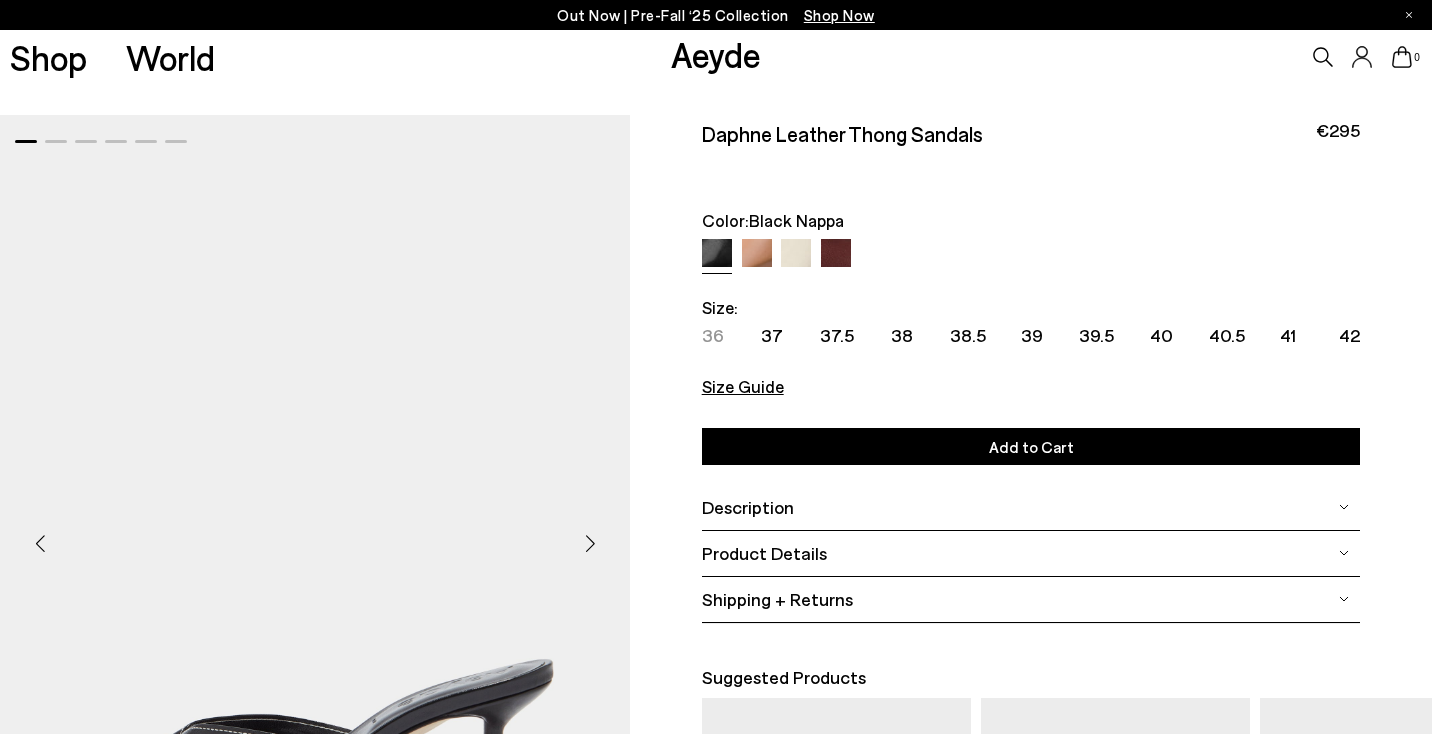 scroll, scrollTop: 0, scrollLeft: 0, axis: both 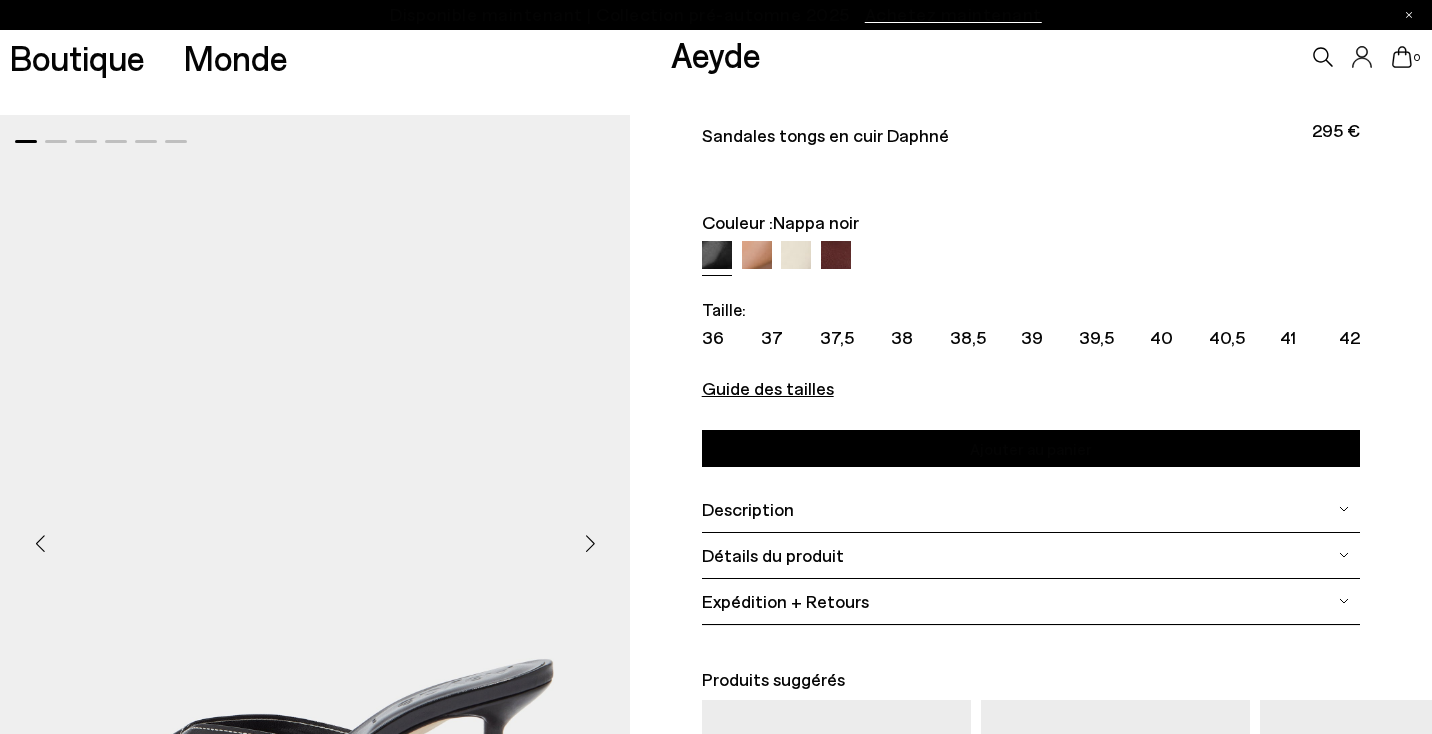 click on "Guide des tailles
Chaussures
Ceinture
Nos chaussures sont disponibles en pointures européennes. Le plus simple est de vous tenir debout sur une feuille de papier, de tracer un contour à l'aide d'un stylo et de mesurer la distance entre votre talon et votre orteil le plus long. Veuillez consulter notre guide des tailles ci-dessous :
UE ROYAUME-UNI NOUS
[NUMBER] [NUMBER]" at bounding box center [1031, 374] 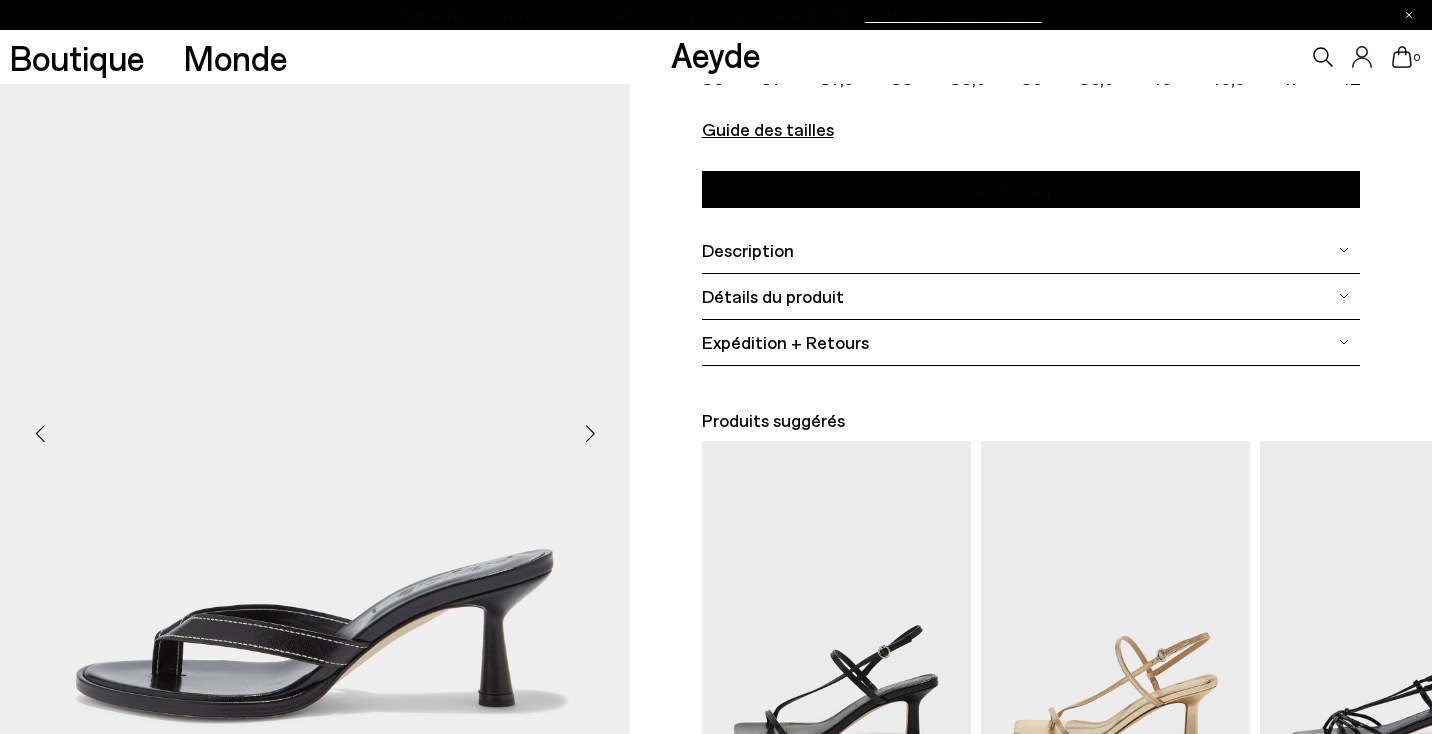 scroll, scrollTop: 244, scrollLeft: 0, axis: vertical 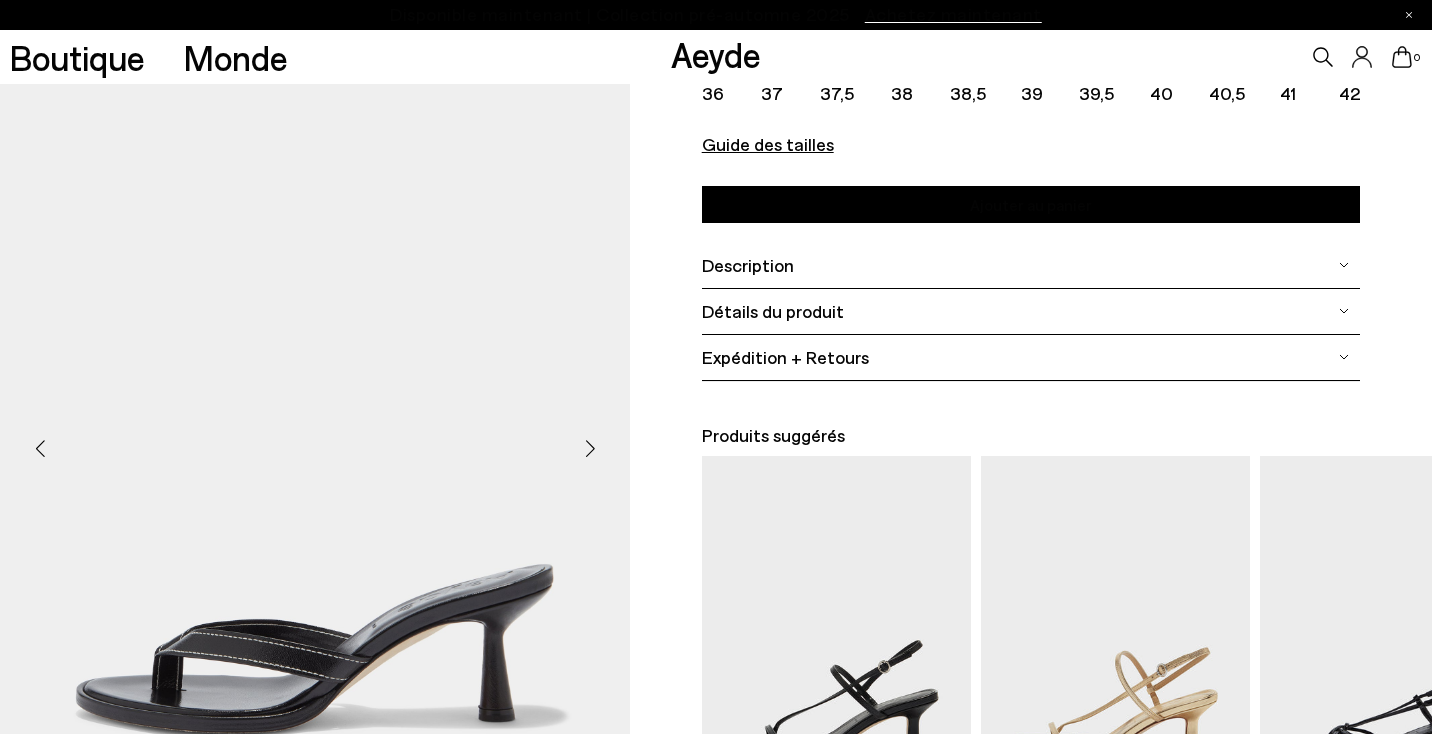 click at bounding box center (590, 448) 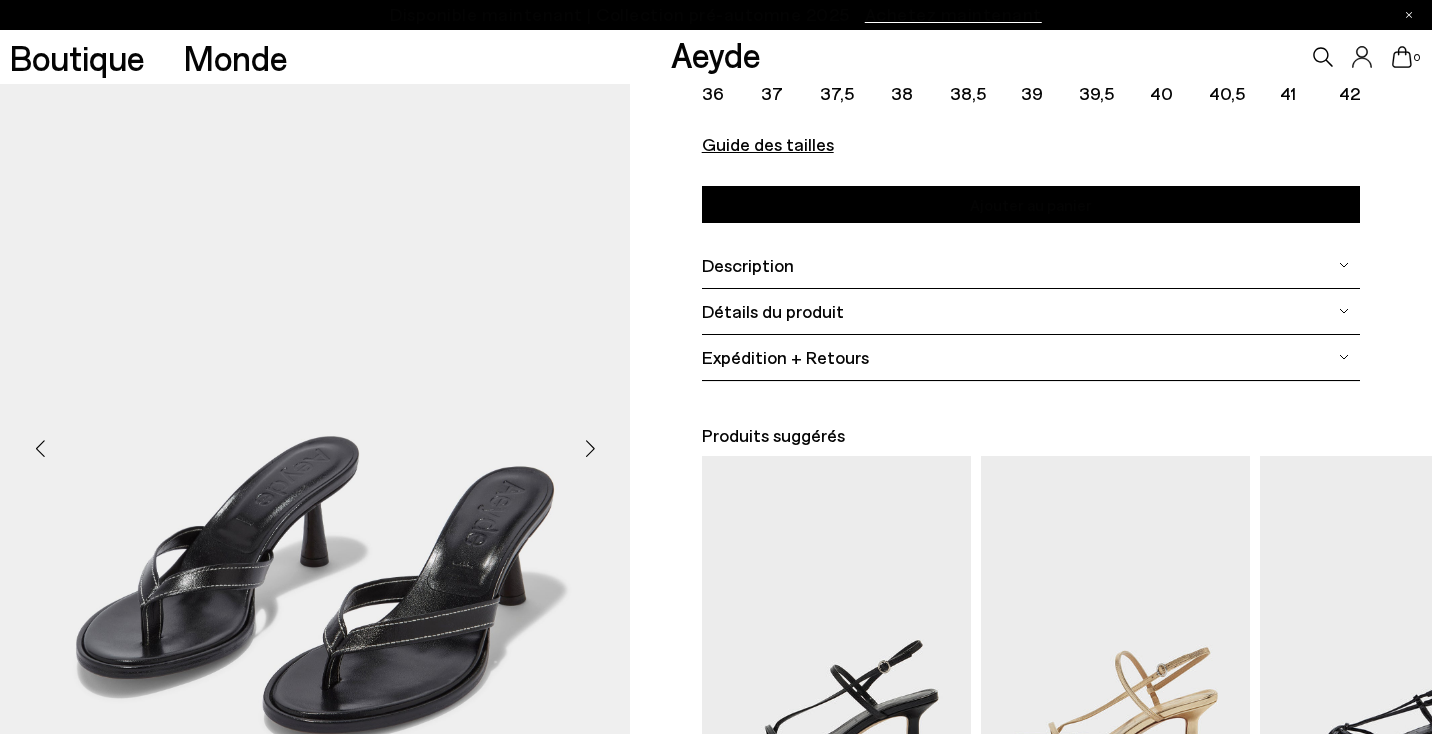 click at bounding box center (590, 448) 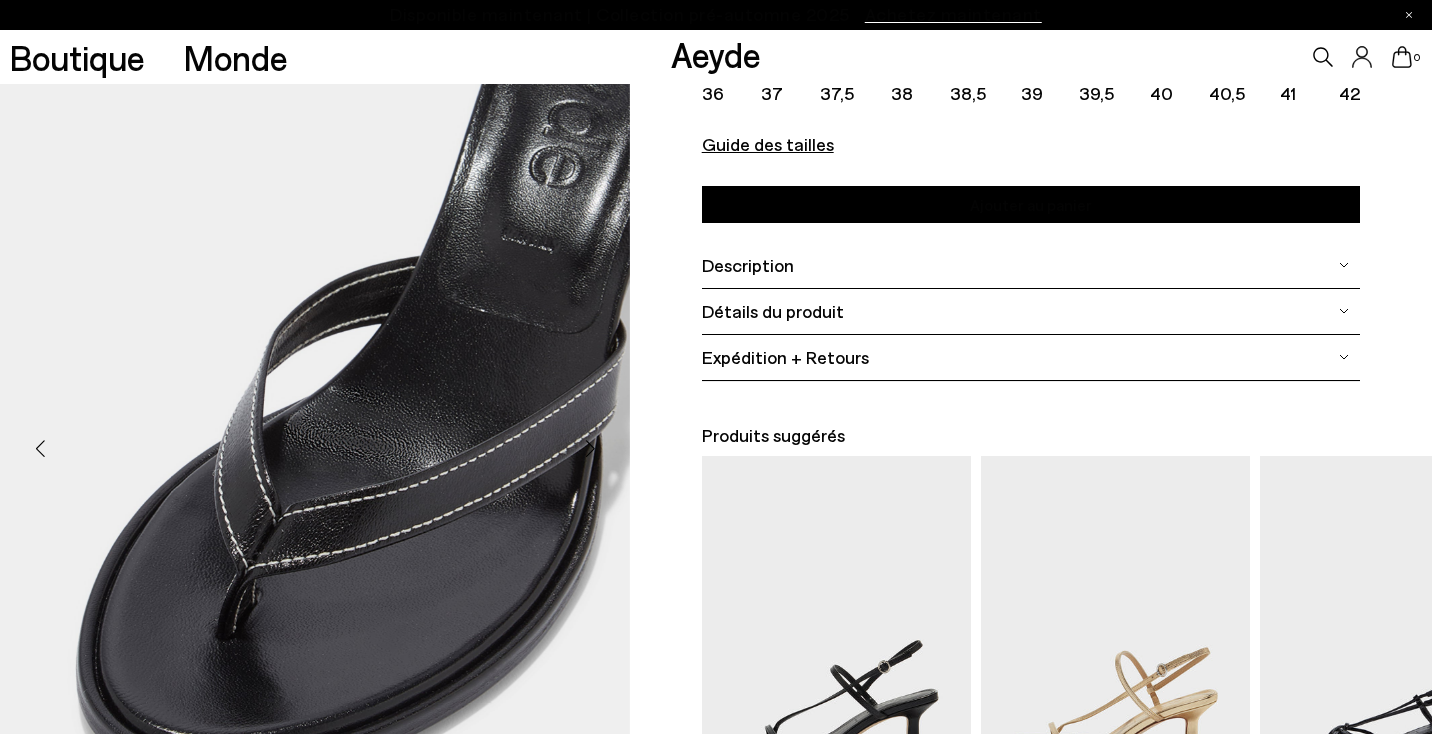 click at bounding box center (590, 448) 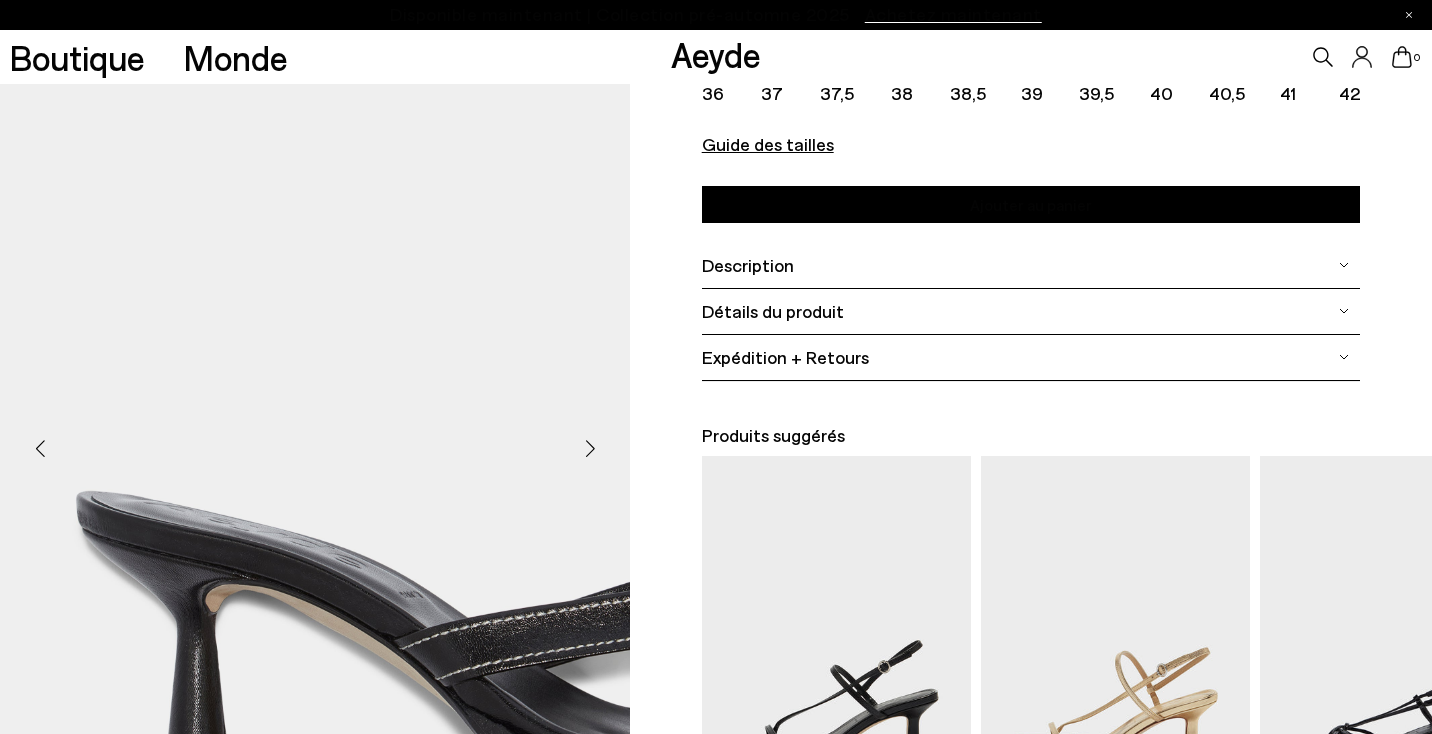click at bounding box center [590, 448] 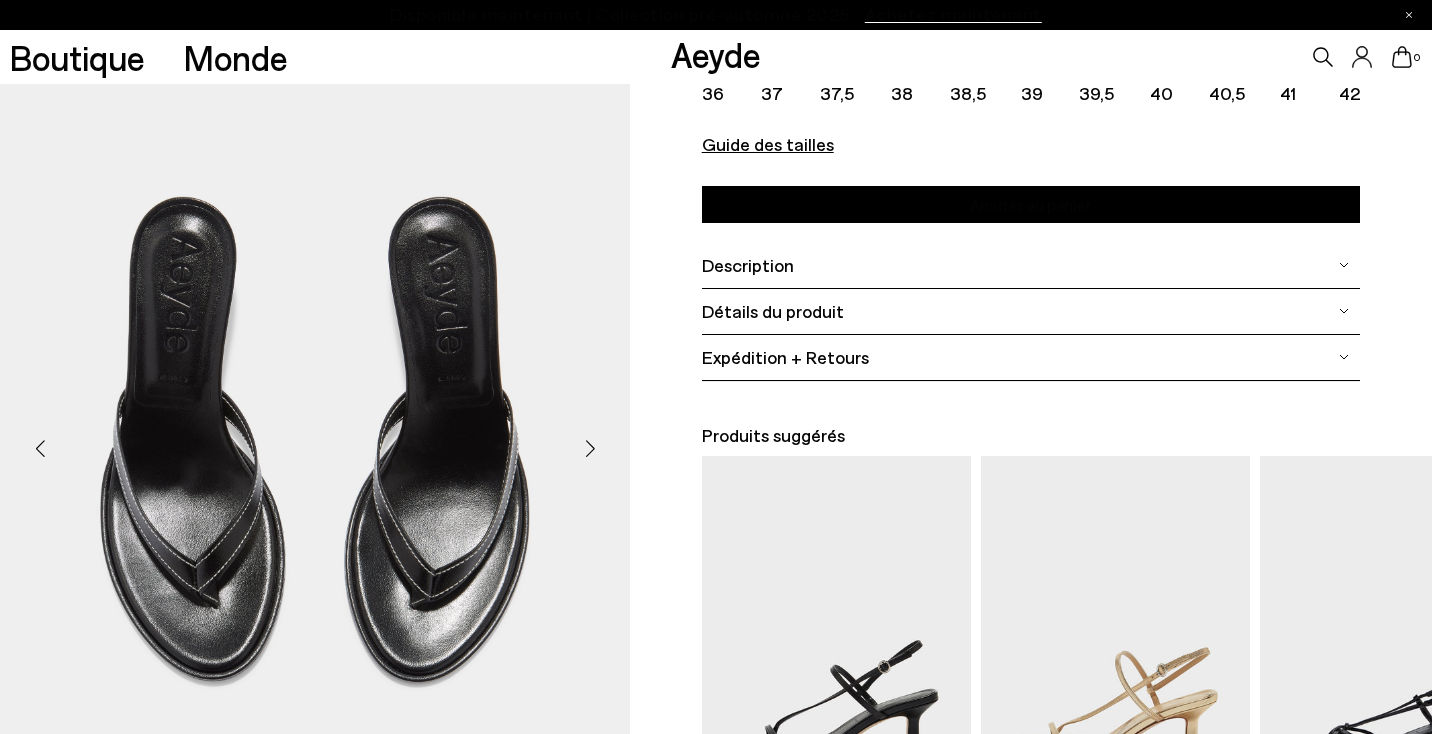 click at bounding box center (590, 448) 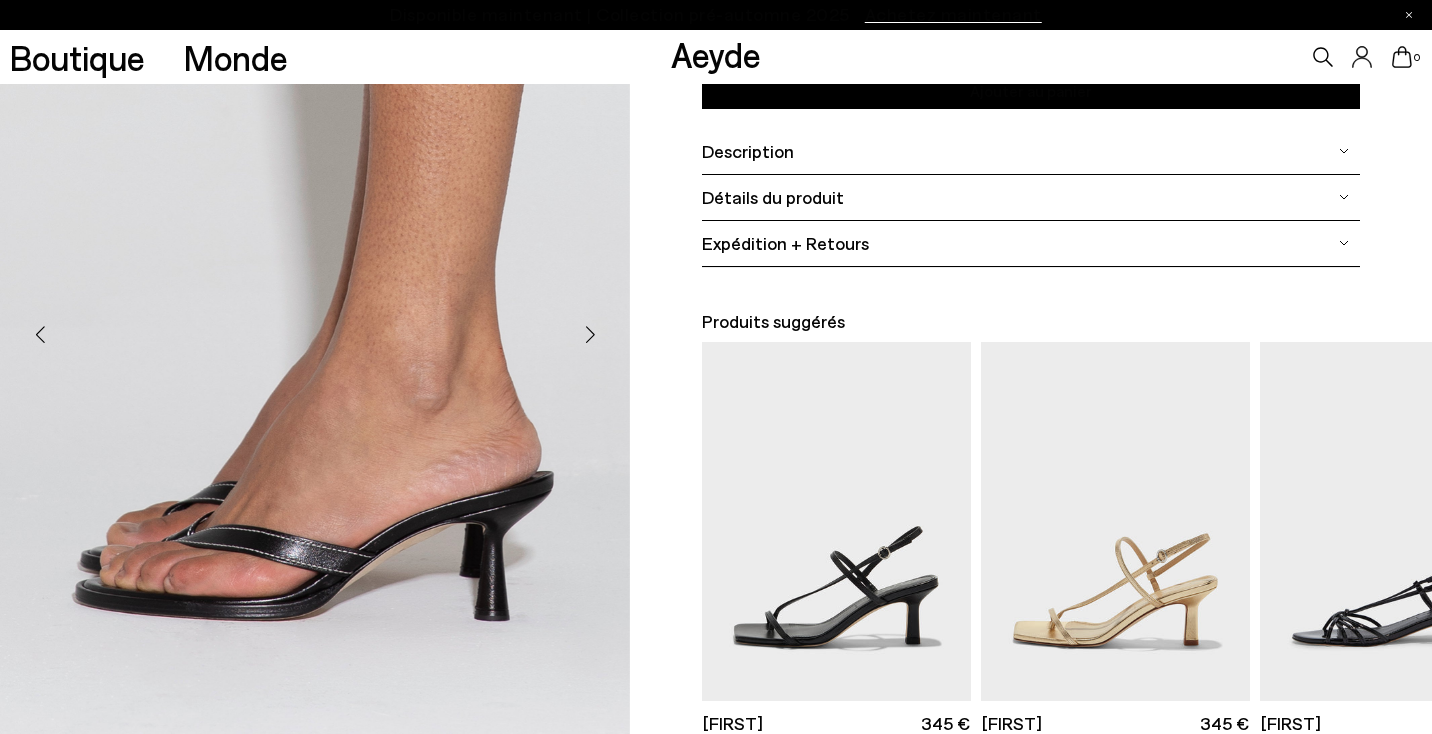 scroll, scrollTop: 370, scrollLeft: 0, axis: vertical 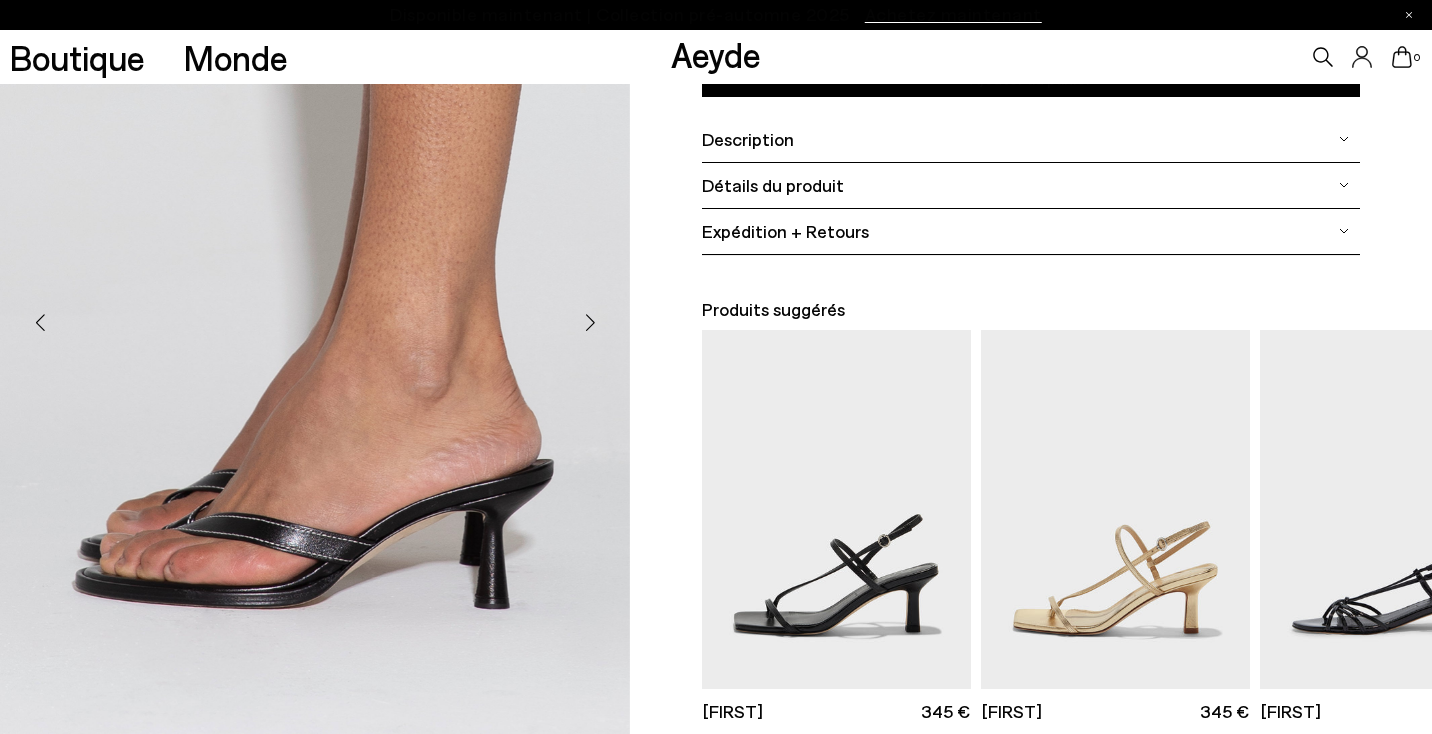 click at bounding box center [590, 322] 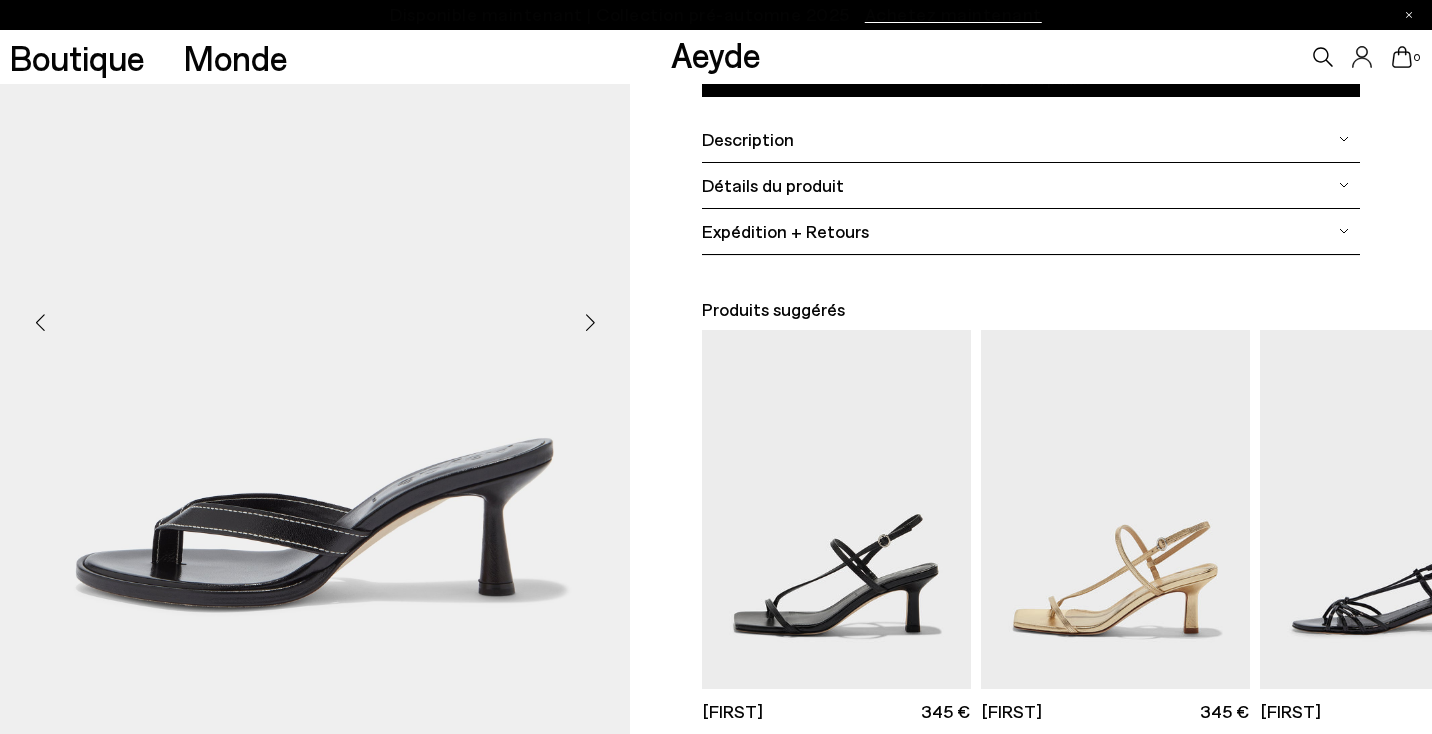 click at bounding box center (590, 322) 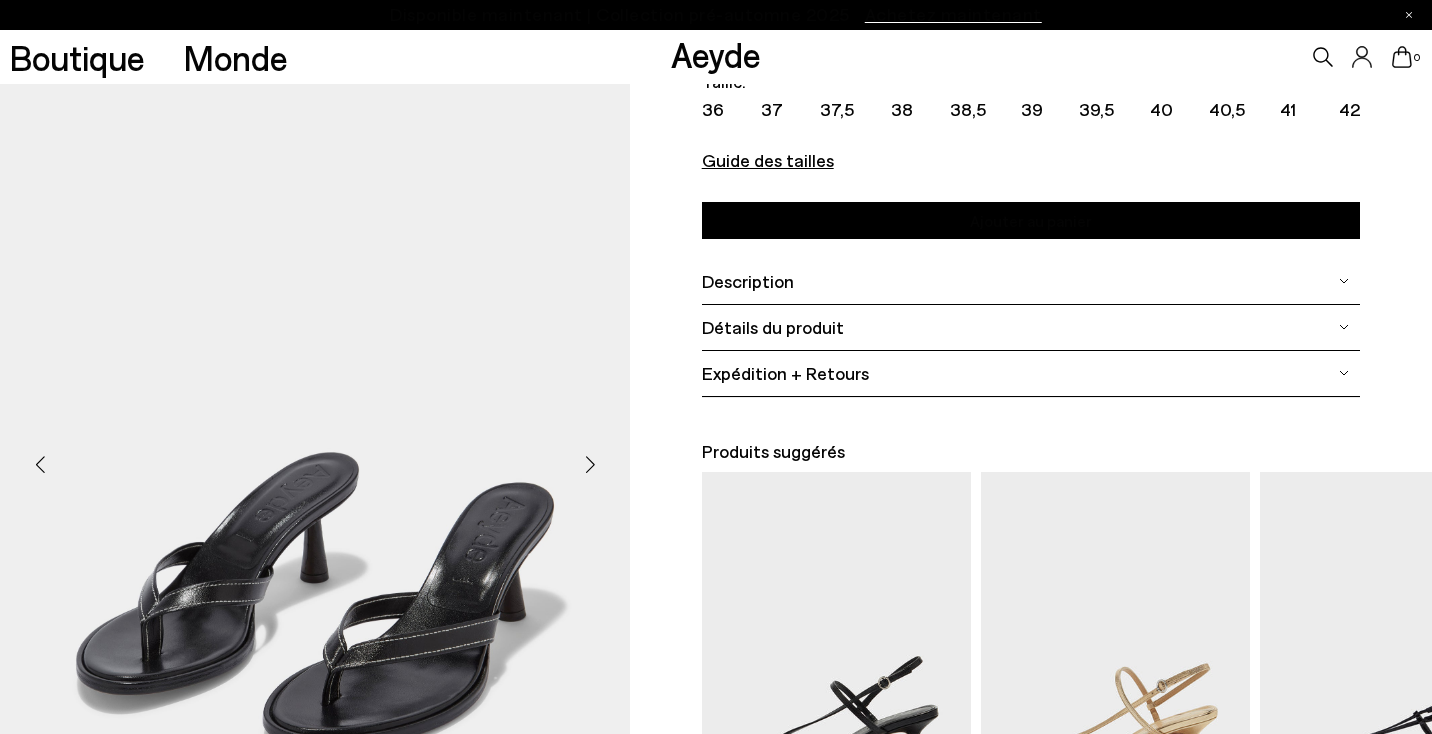 scroll, scrollTop: 0, scrollLeft: 0, axis: both 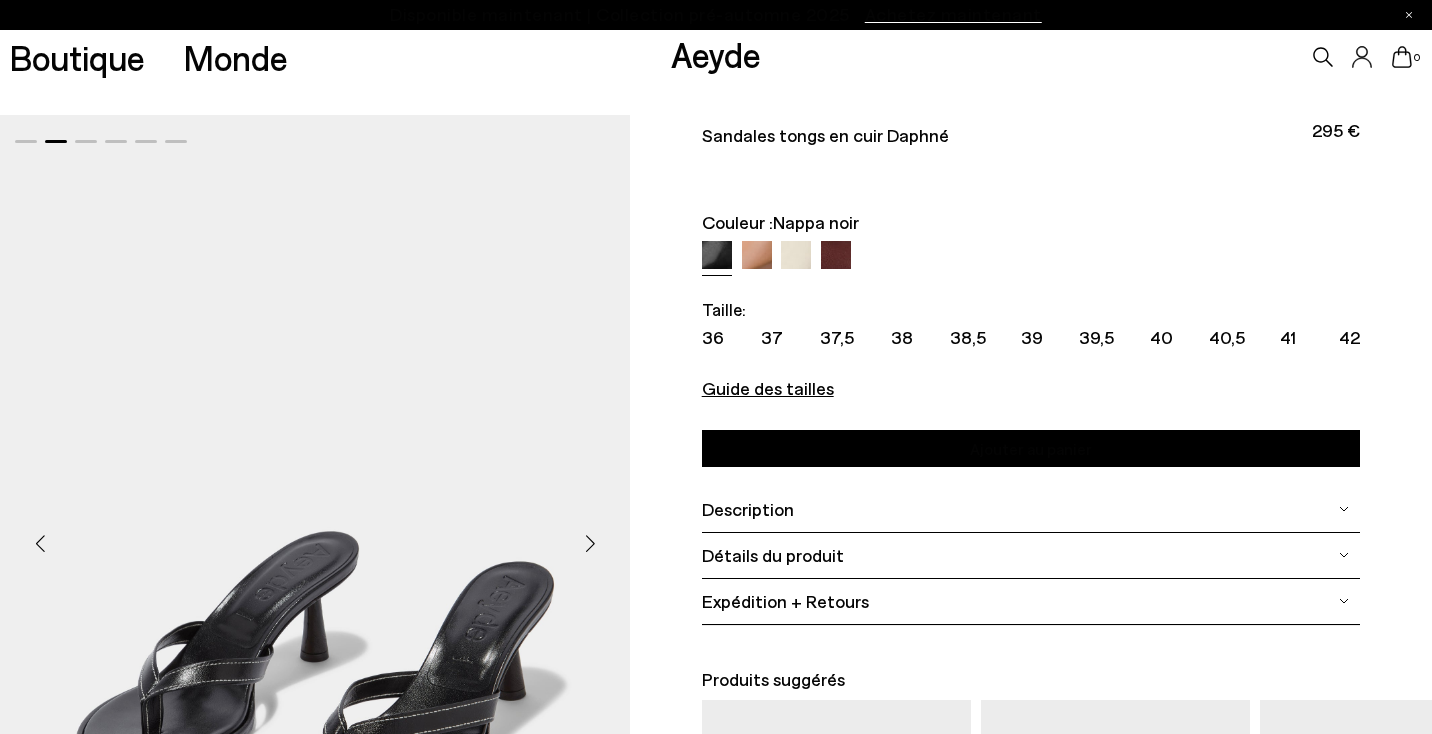 click at bounding box center [836, 256] 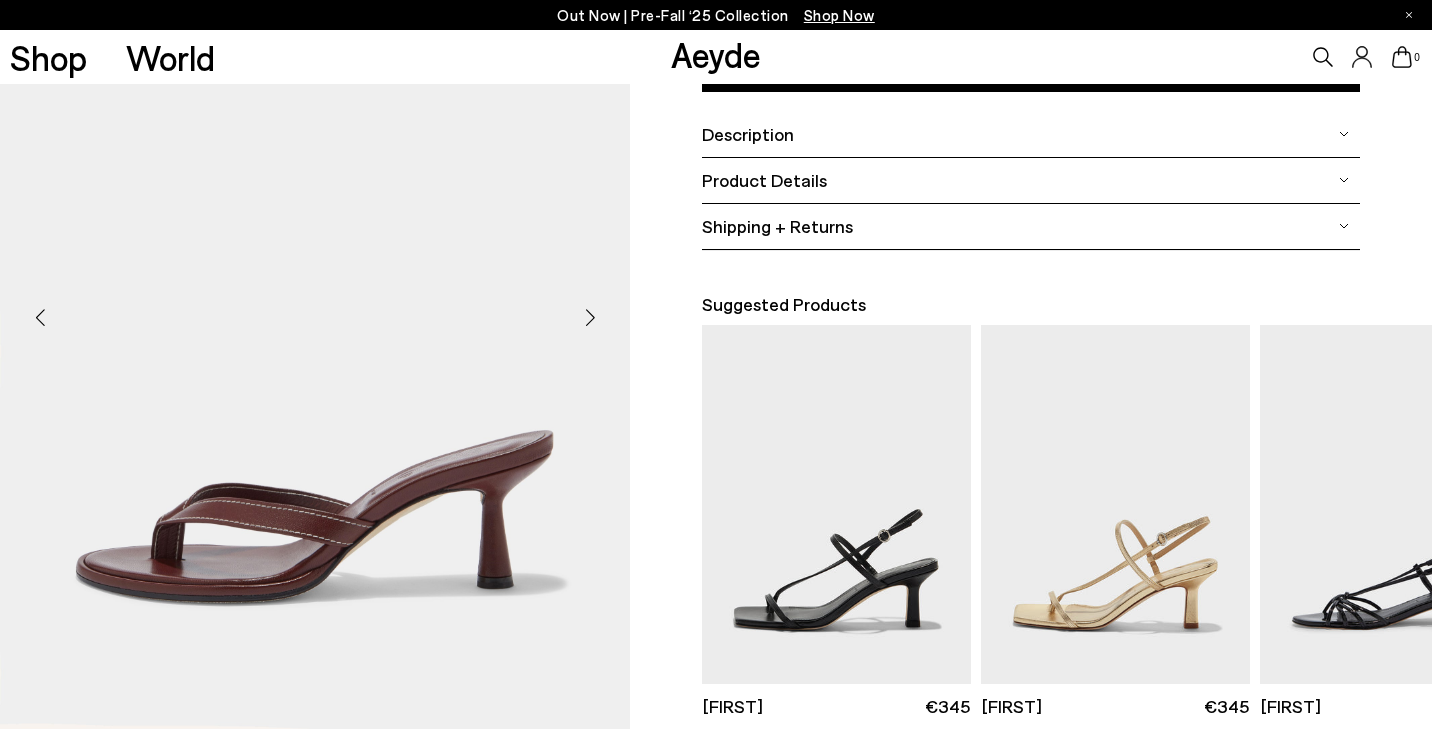 scroll, scrollTop: 384, scrollLeft: 0, axis: vertical 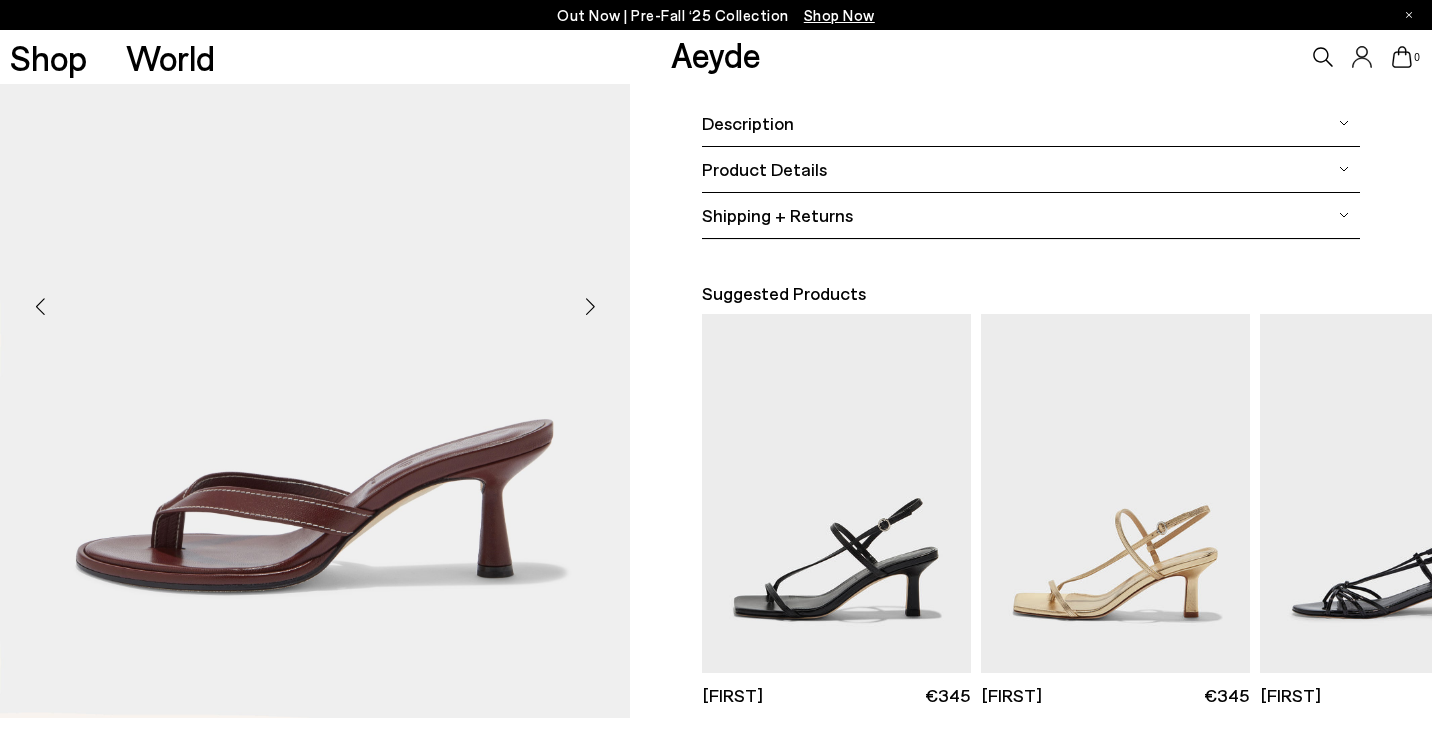 click at bounding box center [590, 306] 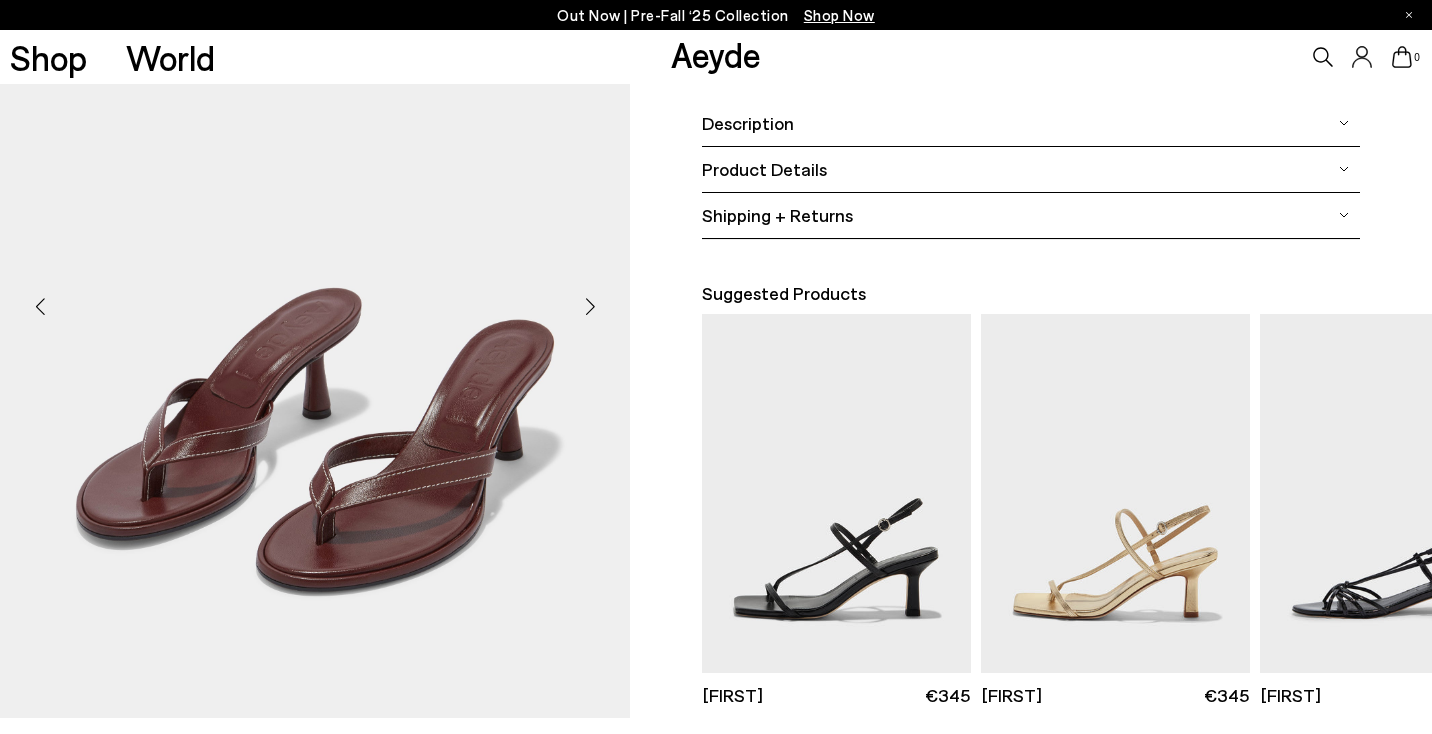 click at bounding box center (590, 306) 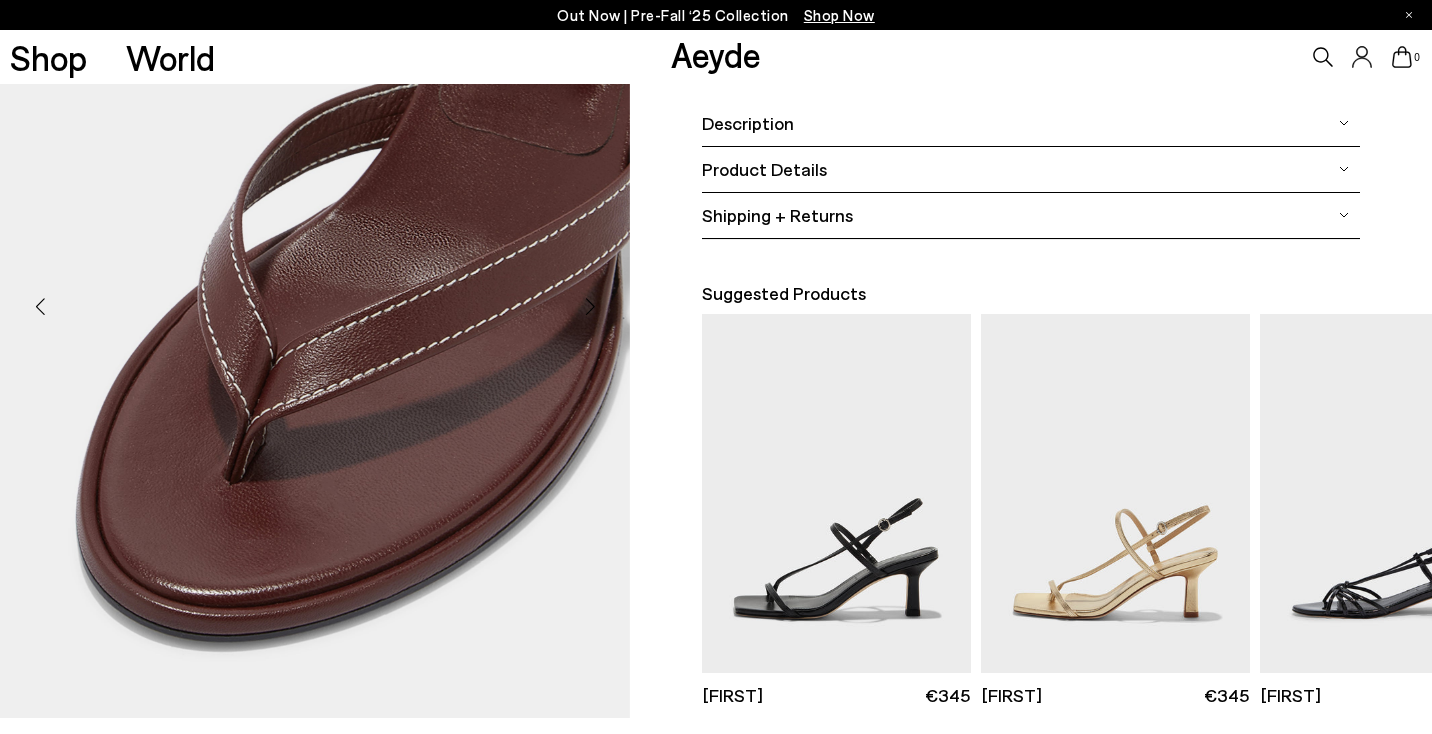 click at bounding box center (590, 306) 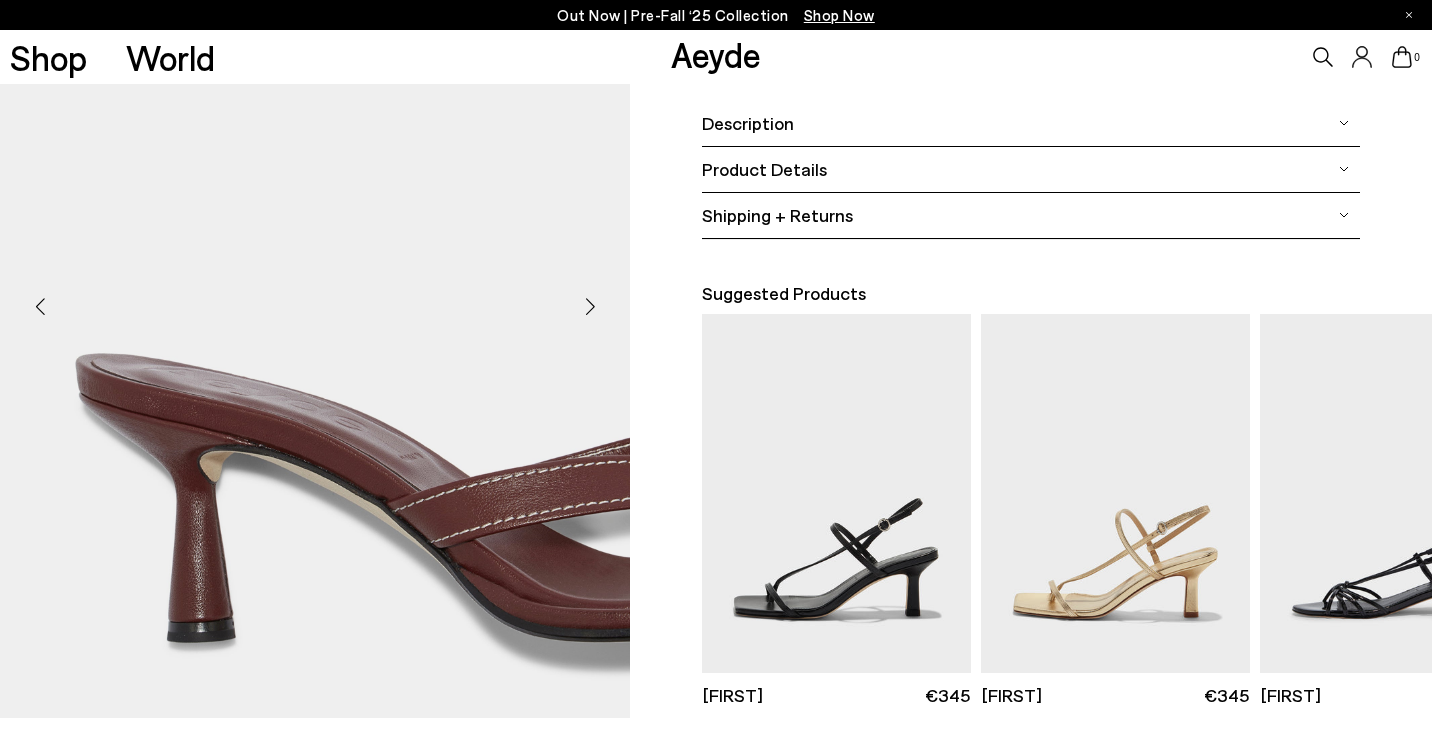 click at bounding box center [590, 306] 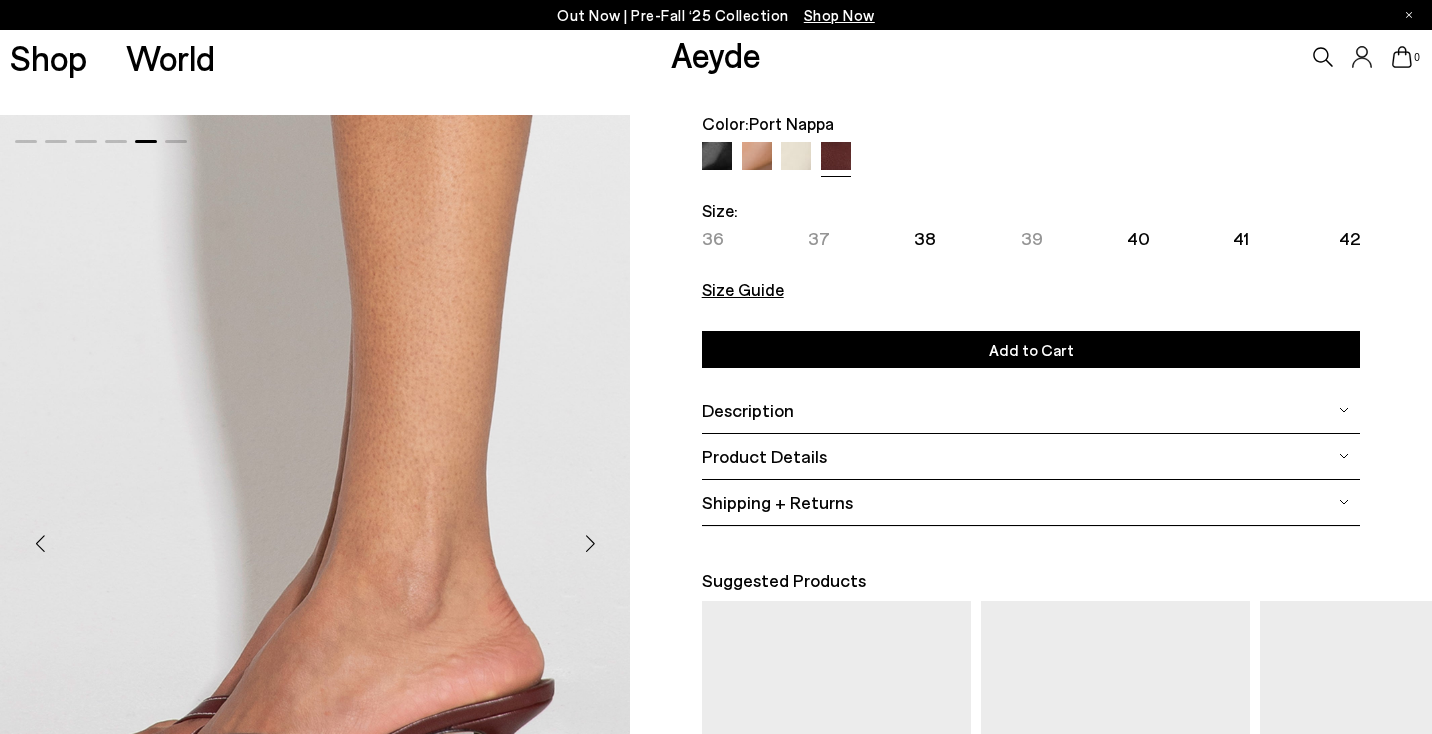 scroll, scrollTop: 56, scrollLeft: 0, axis: vertical 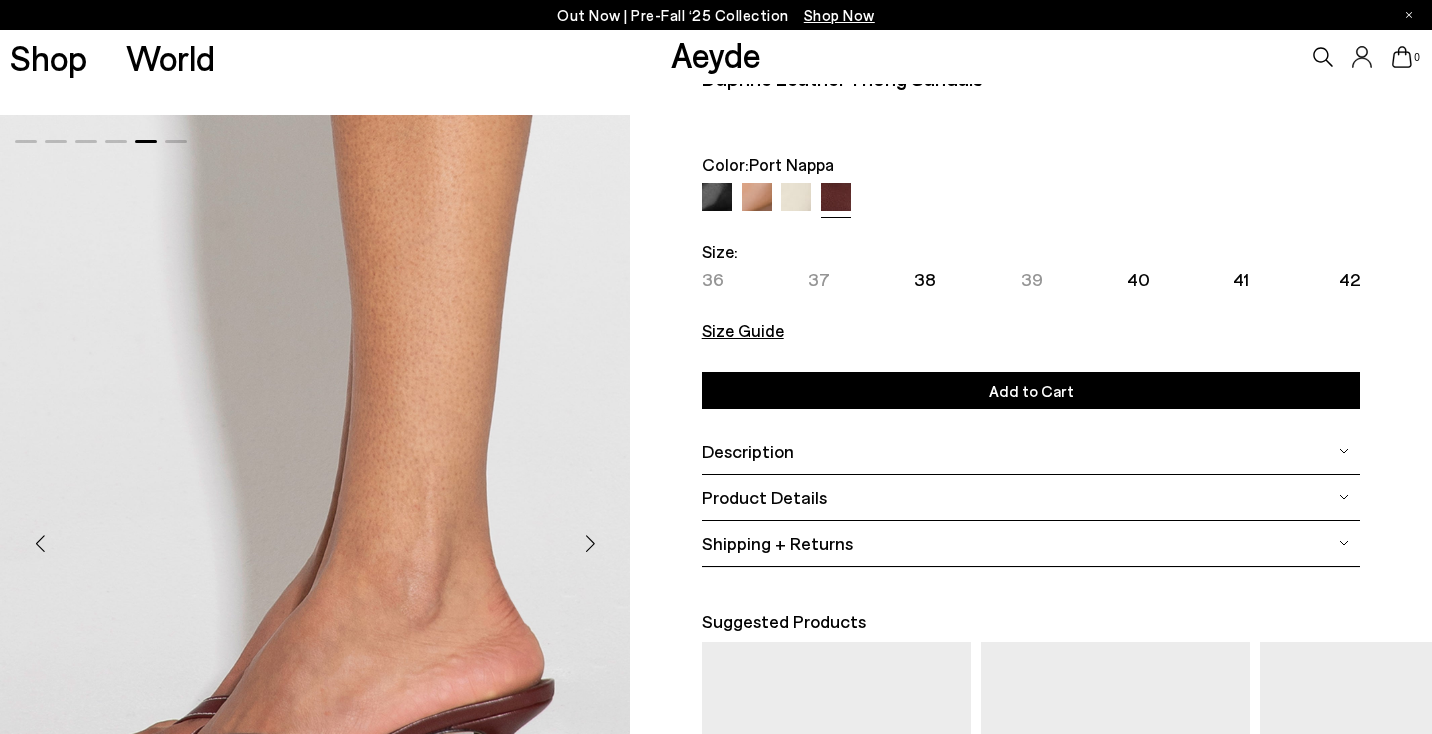 click at bounding box center (717, 198) 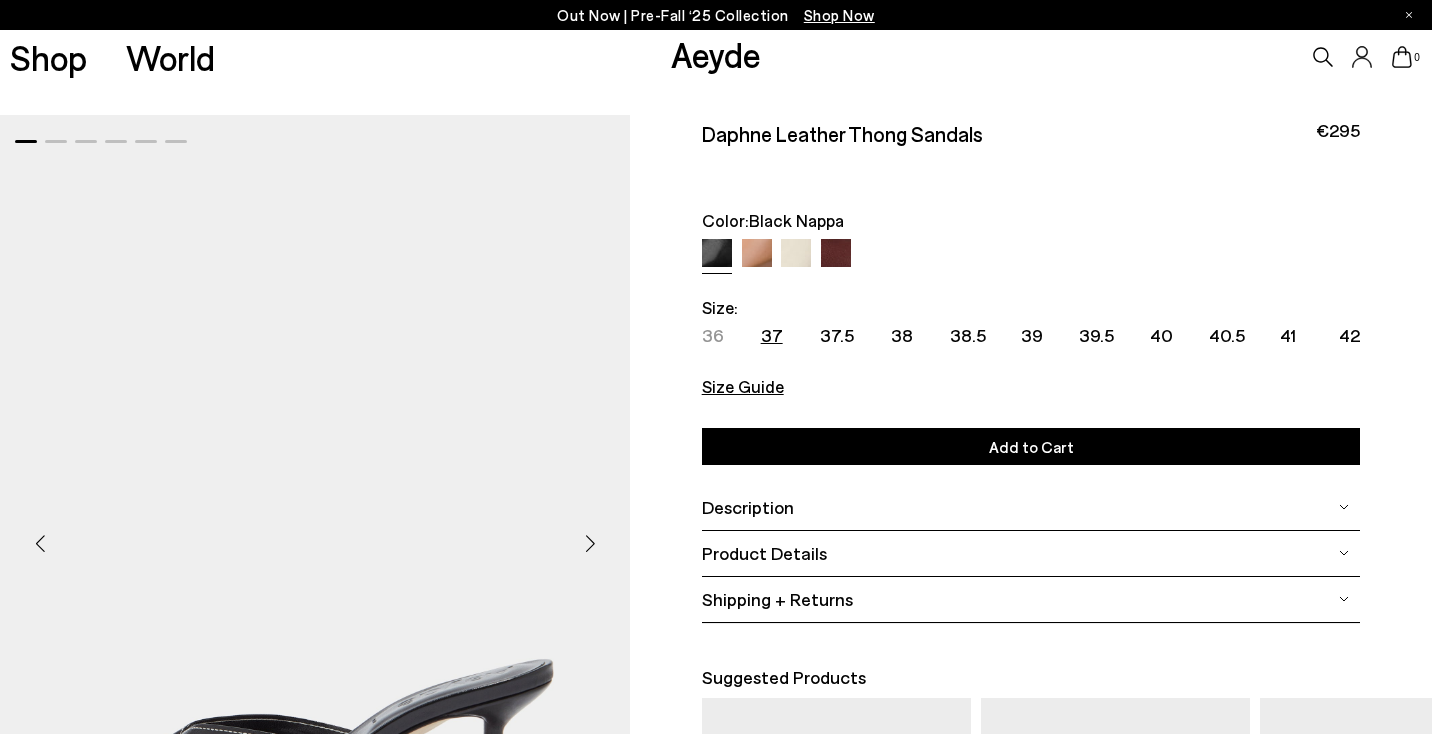 scroll, scrollTop: 0, scrollLeft: 0, axis: both 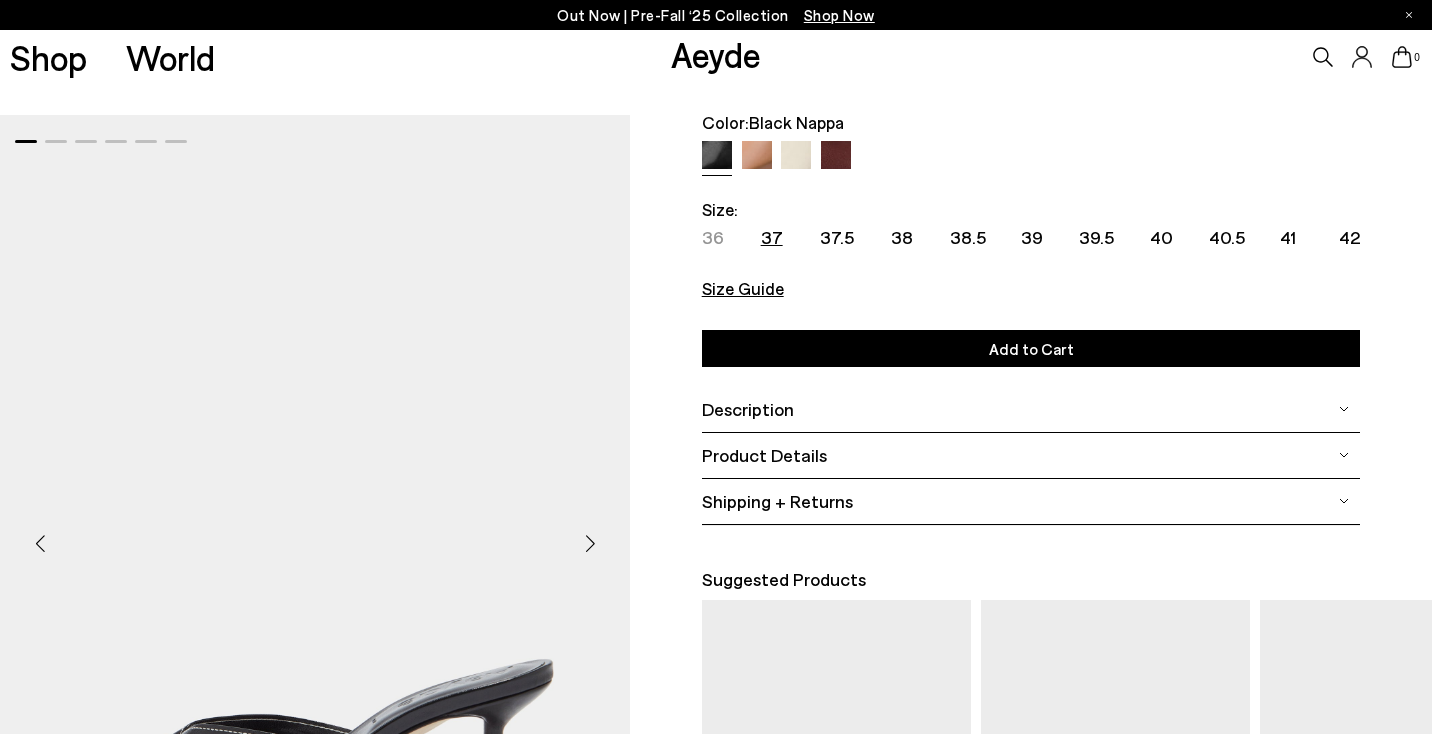 click on "Add to Cart
Select a Size" at bounding box center [1031, 348] 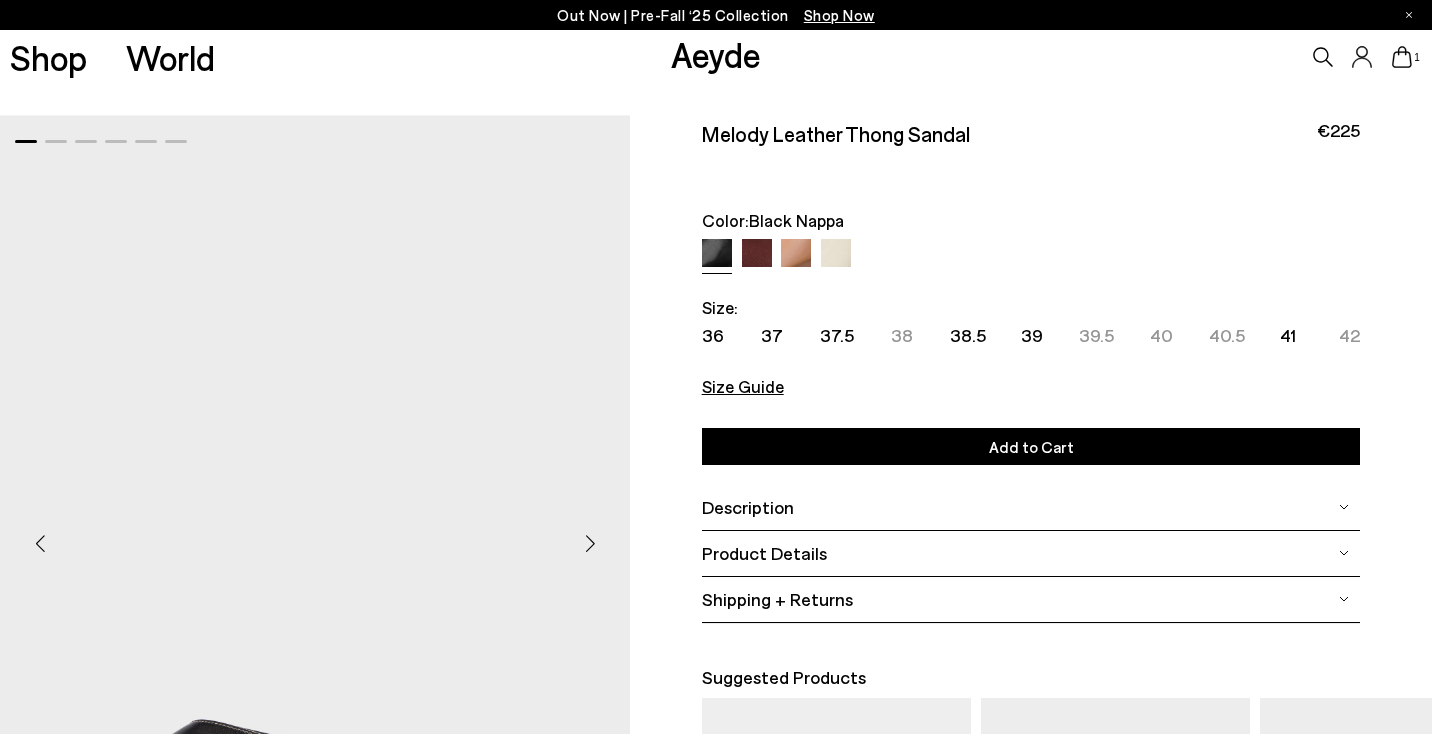 scroll, scrollTop: 0, scrollLeft: 0, axis: both 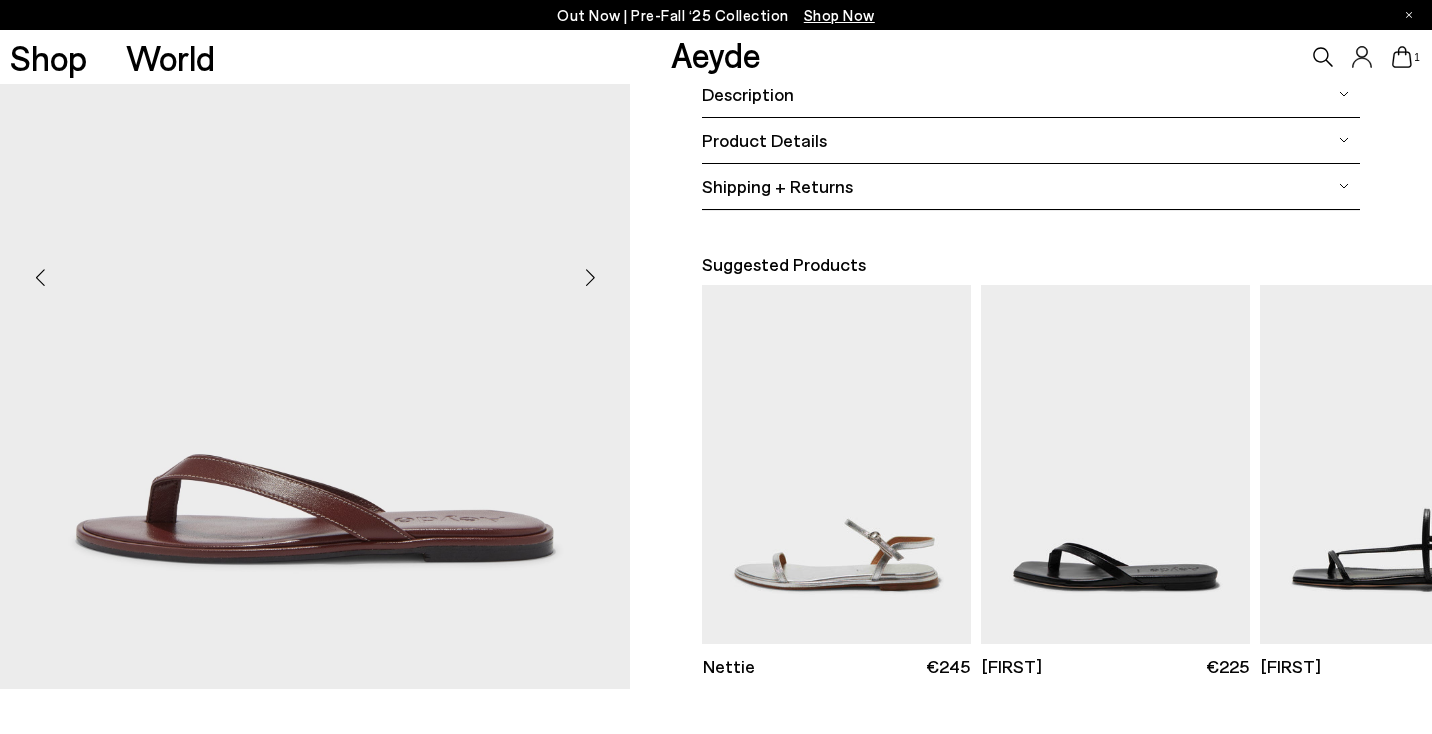 click at bounding box center (590, 277) 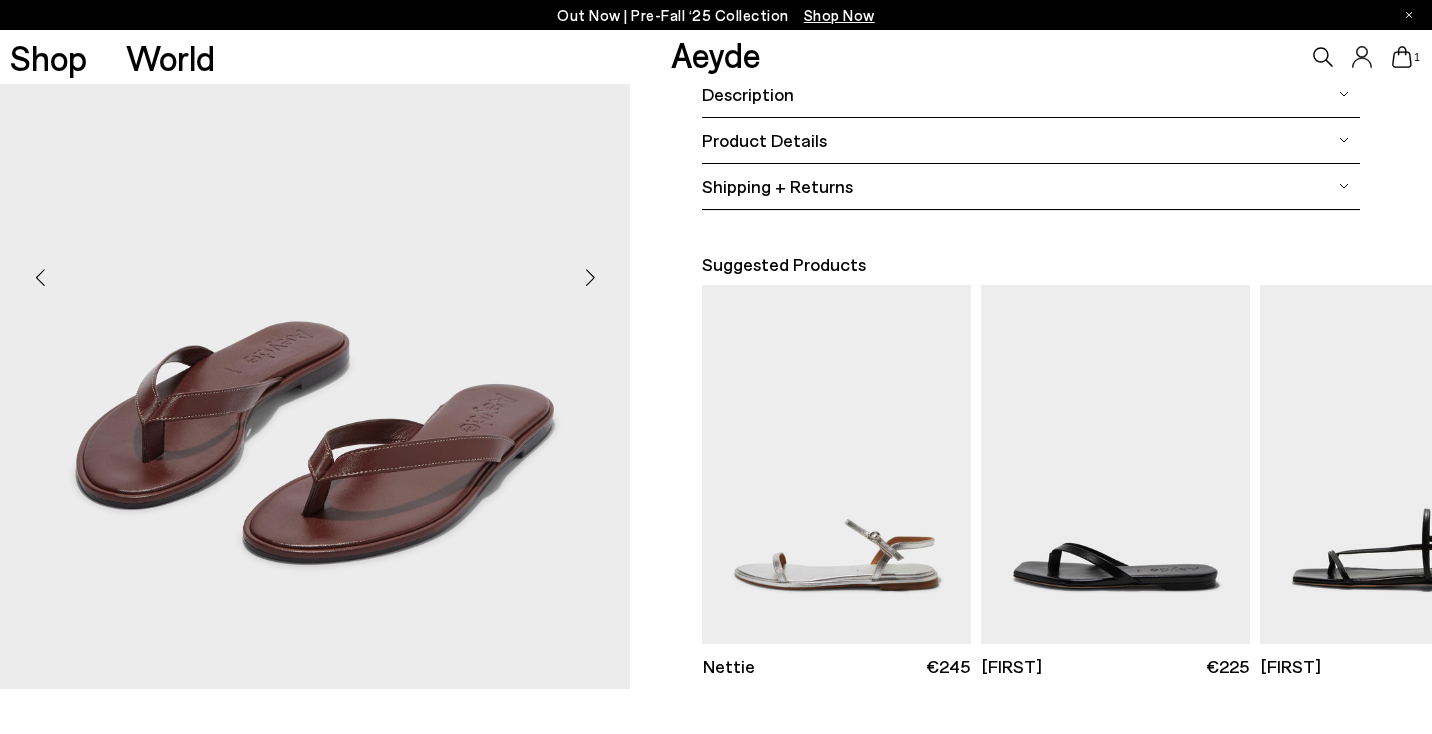 click at bounding box center [590, 277] 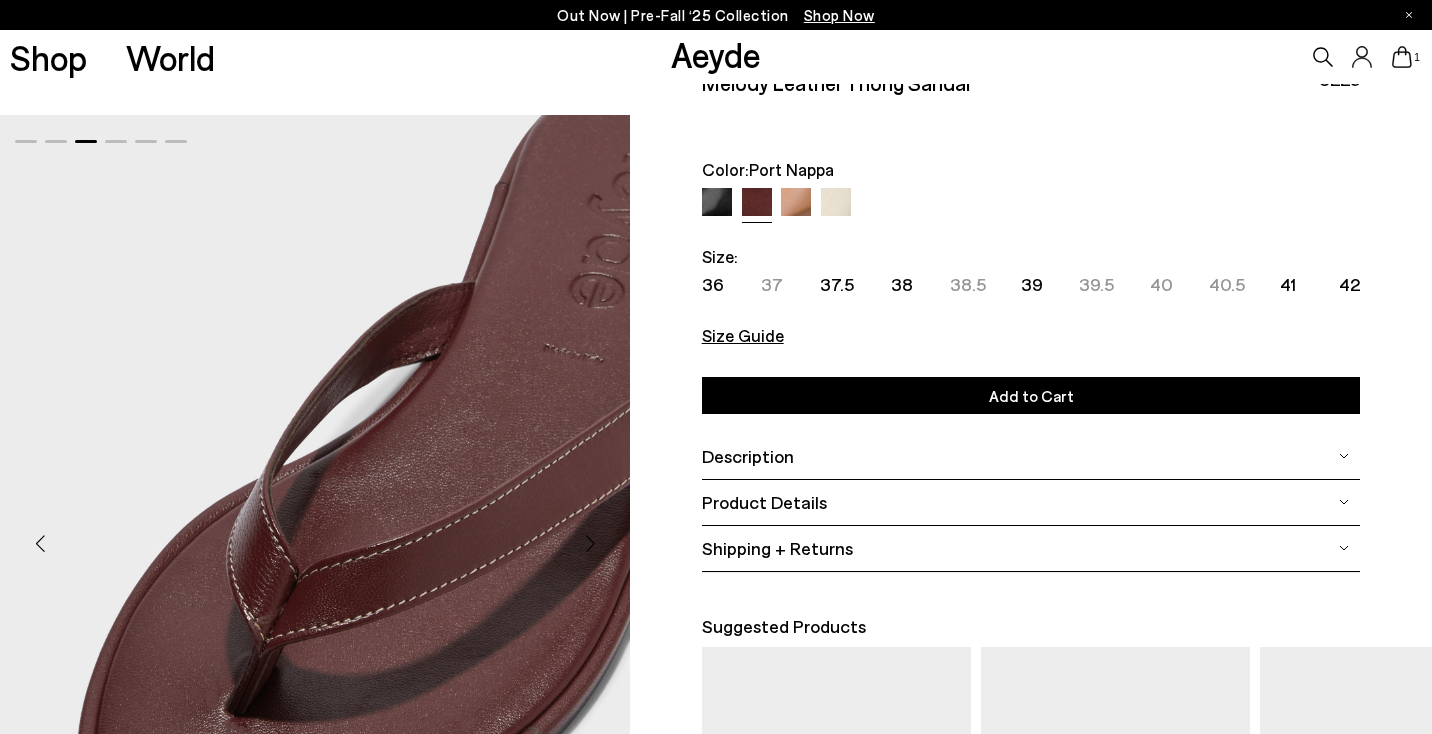 scroll, scrollTop: 36, scrollLeft: 0, axis: vertical 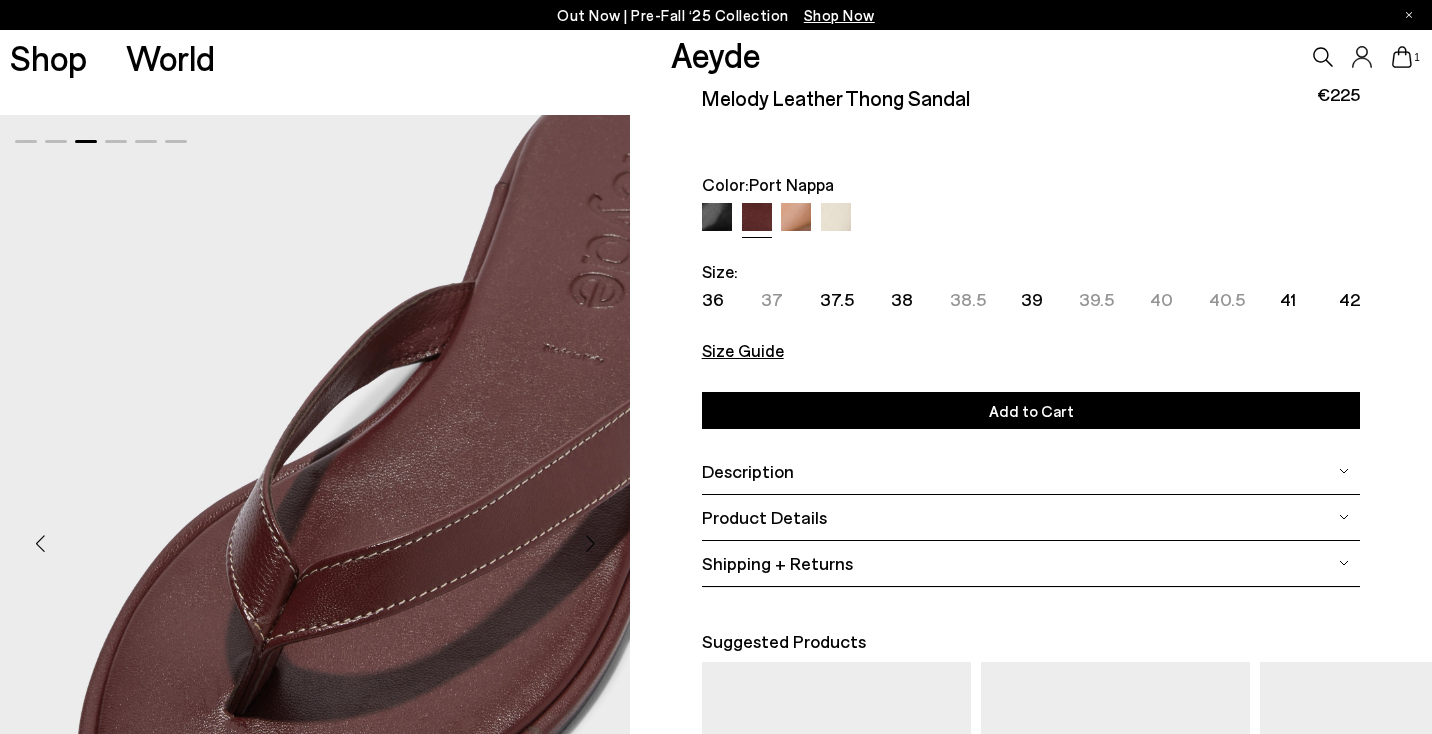 click at bounding box center [717, 218] 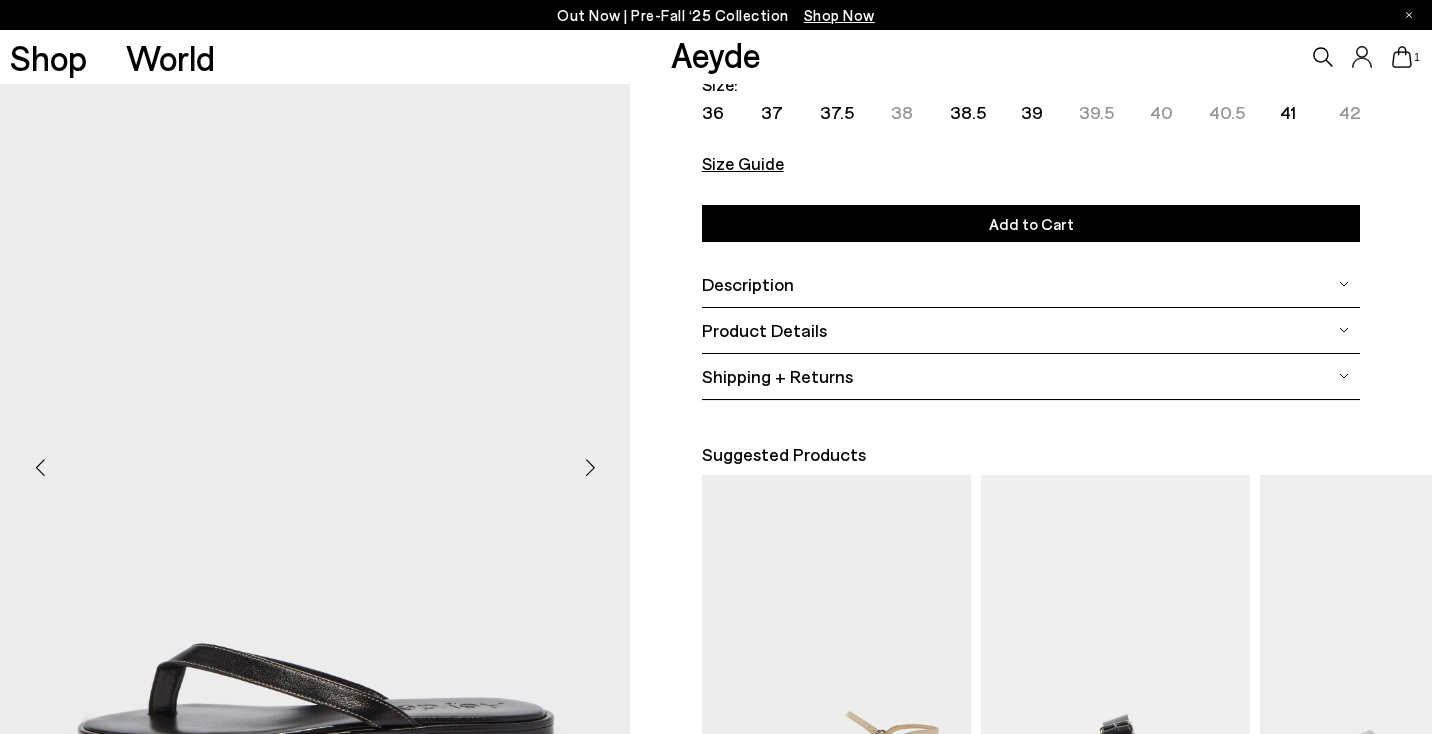 scroll, scrollTop: 184, scrollLeft: 0, axis: vertical 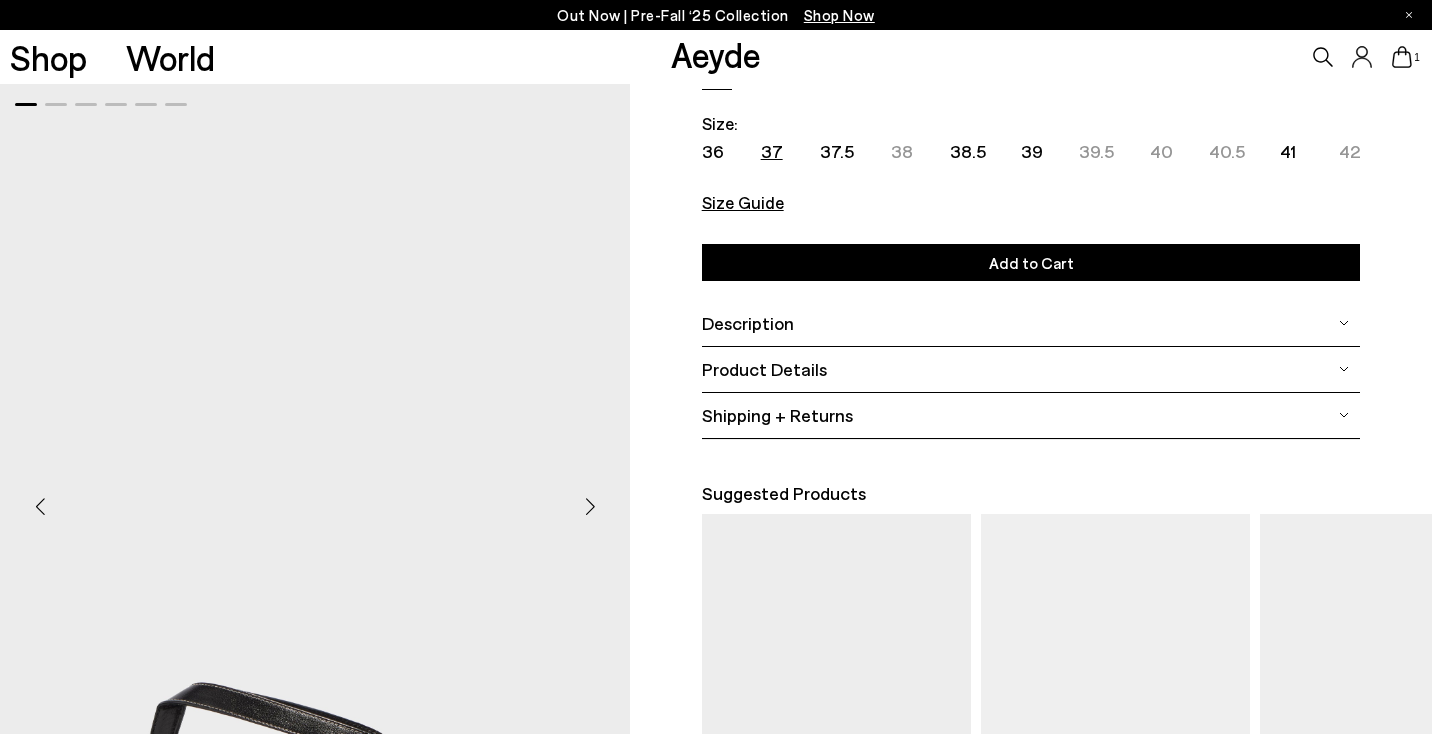 click on "37" at bounding box center (772, 151) 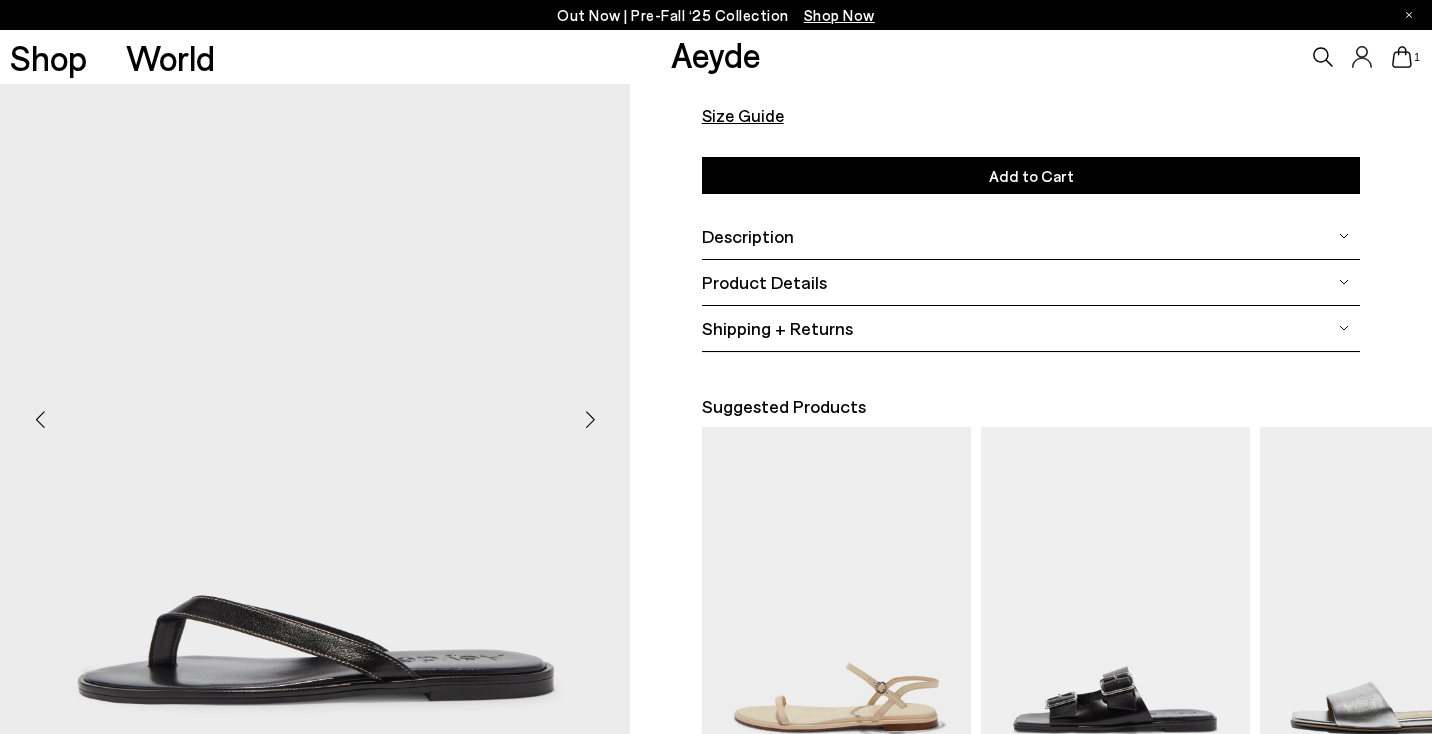 scroll, scrollTop: 279, scrollLeft: 0, axis: vertical 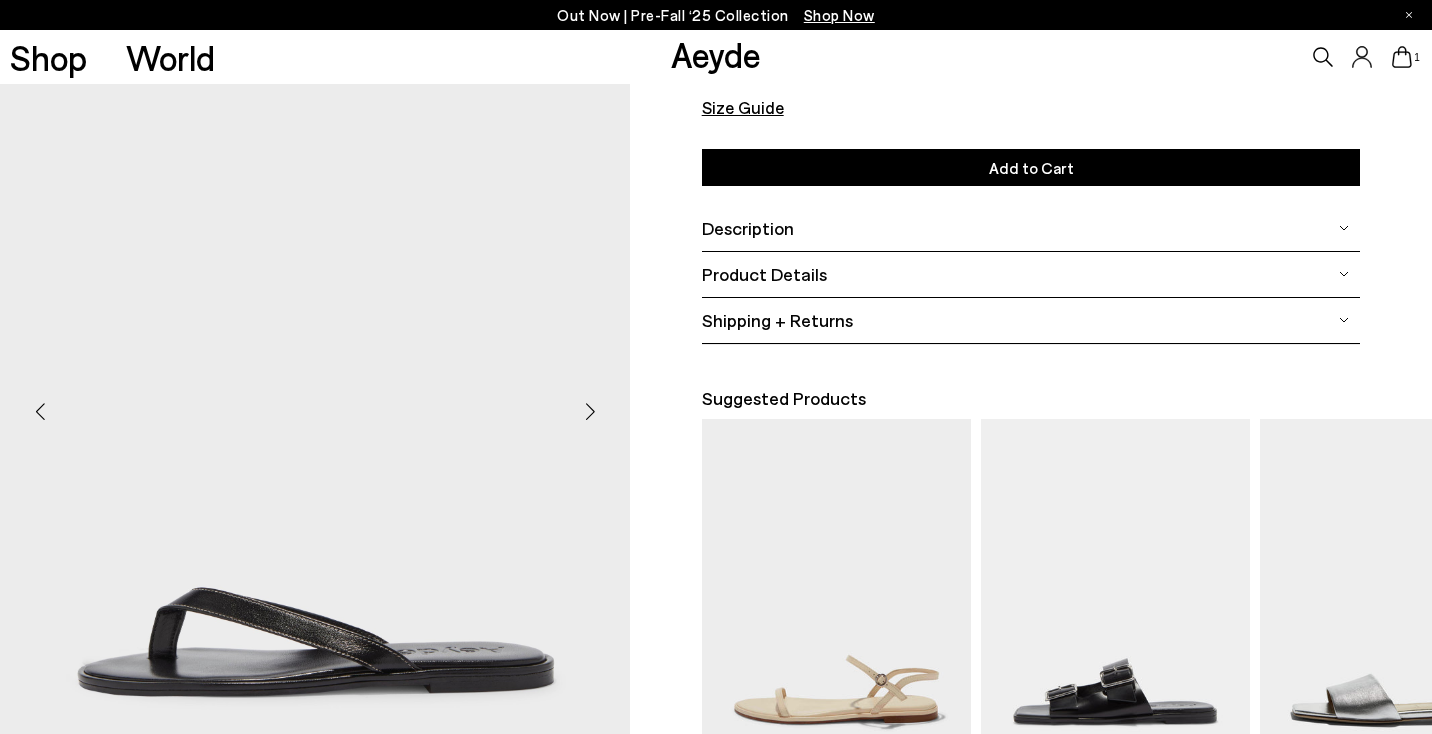 click on "Add to Cart
Select a Size" at bounding box center [1031, 167] 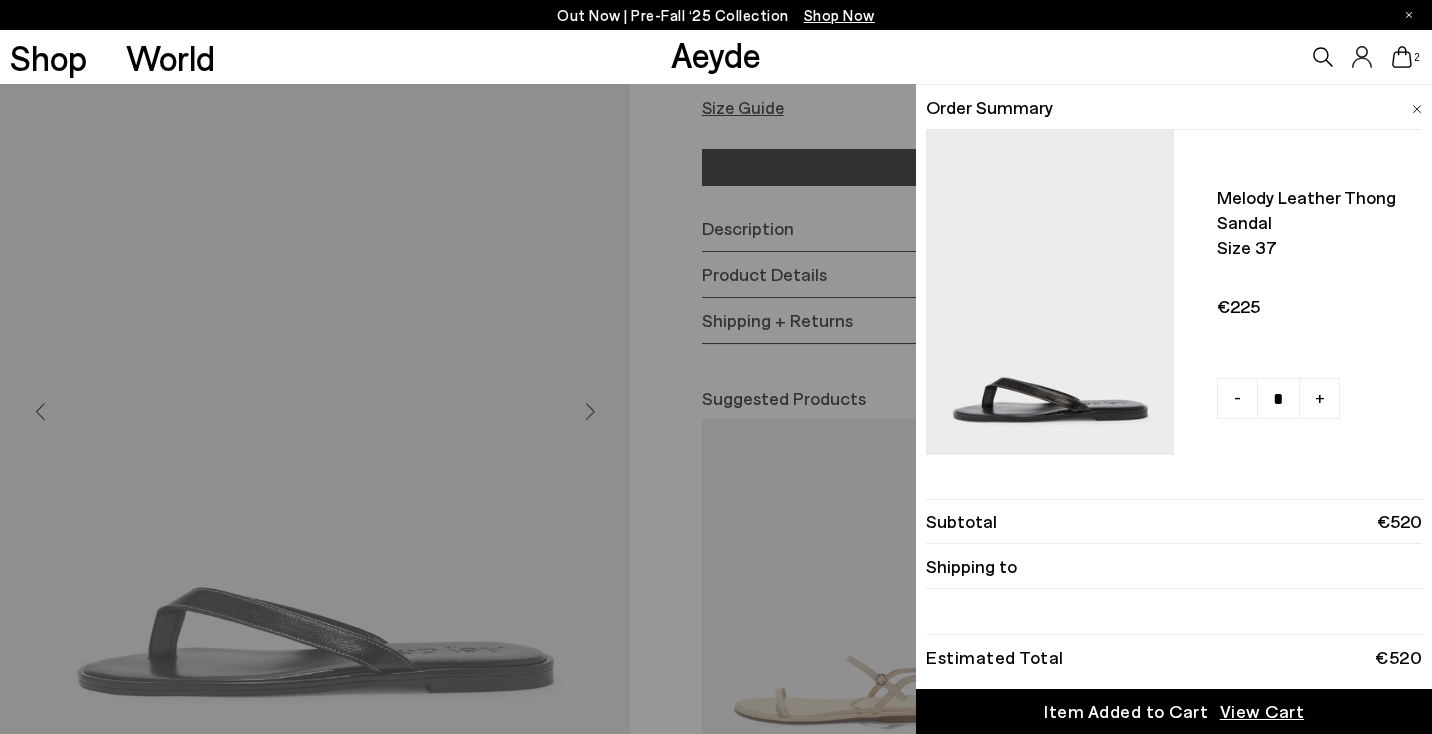 click on "Quick Add
Color
Size
View Details
Order Summary
Melody leather thong sandal
Size
37
- +
- +" at bounding box center (716, 409) 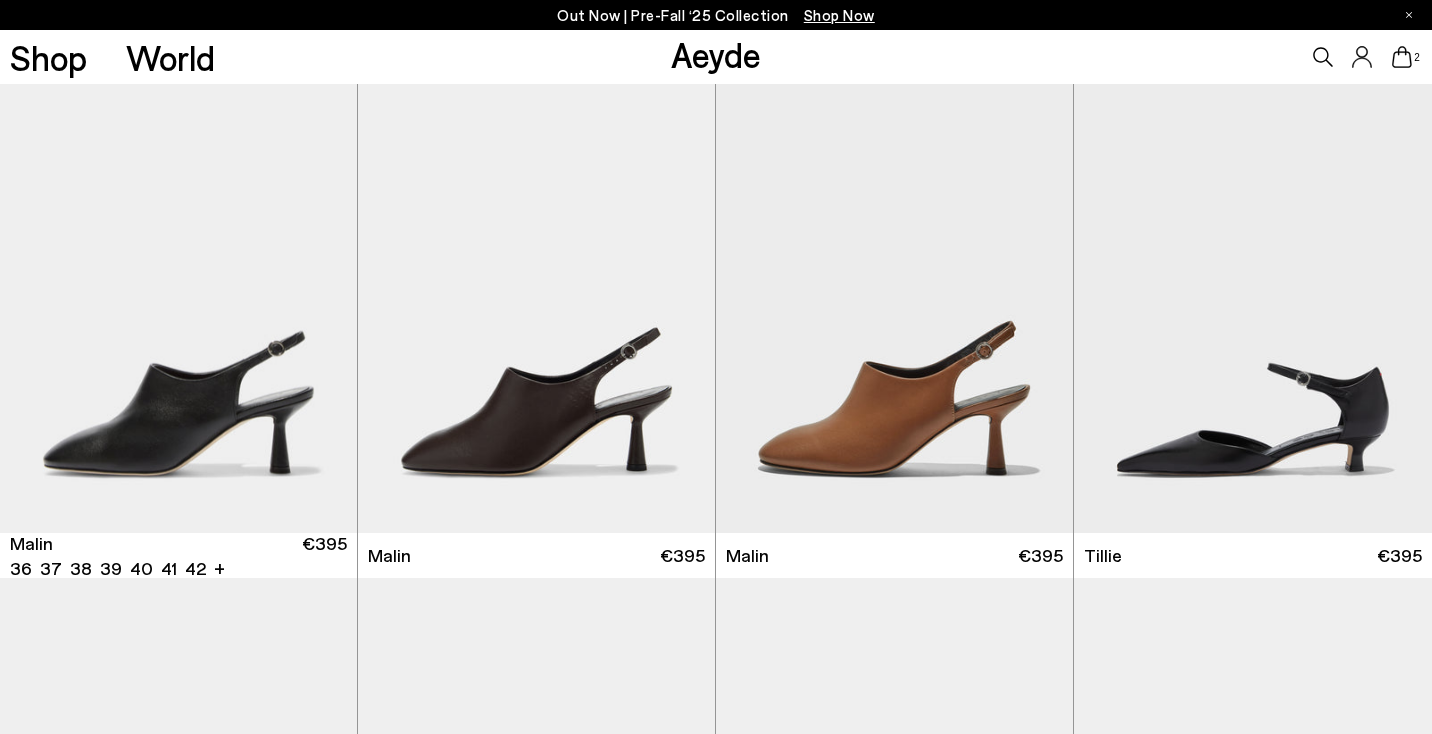 scroll, scrollTop: 0, scrollLeft: 0, axis: both 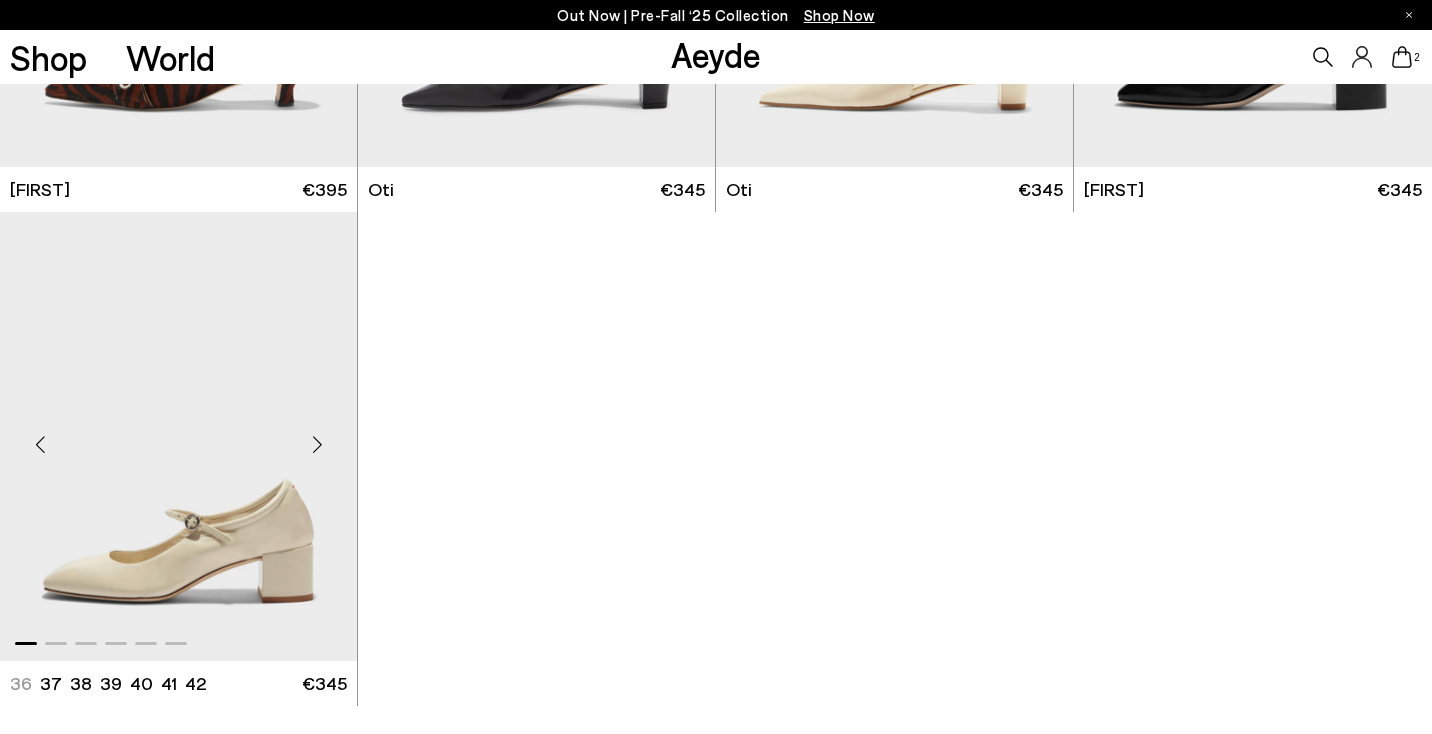 click at bounding box center (317, 445) 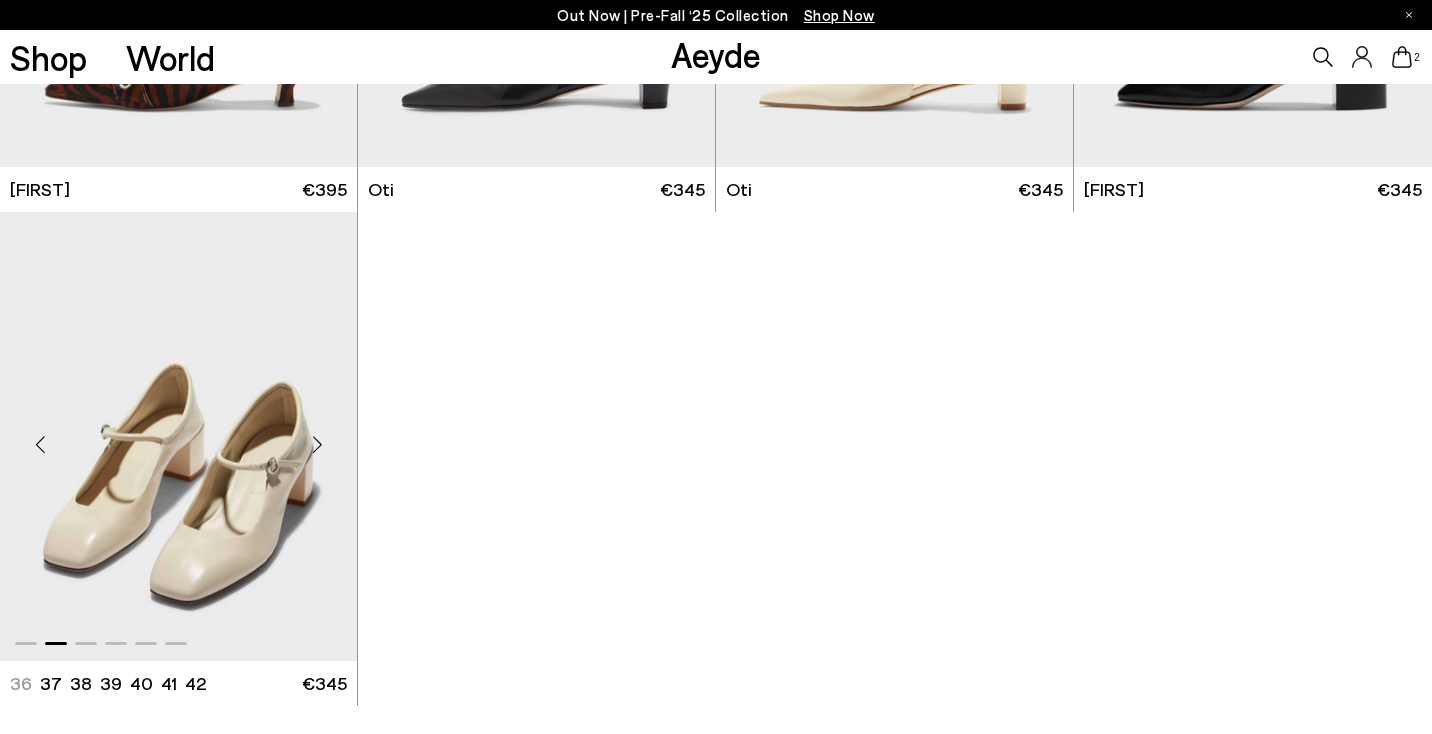 click at bounding box center [317, 445] 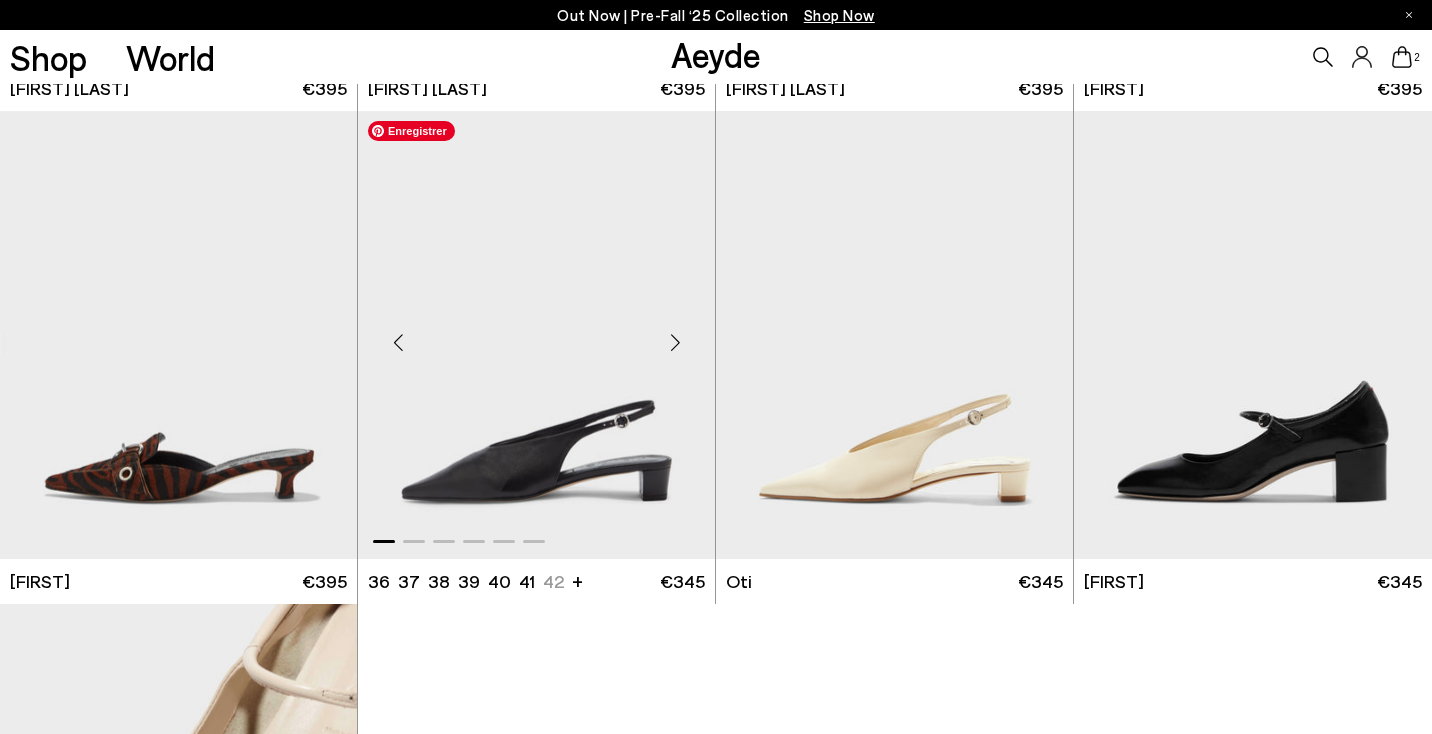scroll, scrollTop: 7856, scrollLeft: 0, axis: vertical 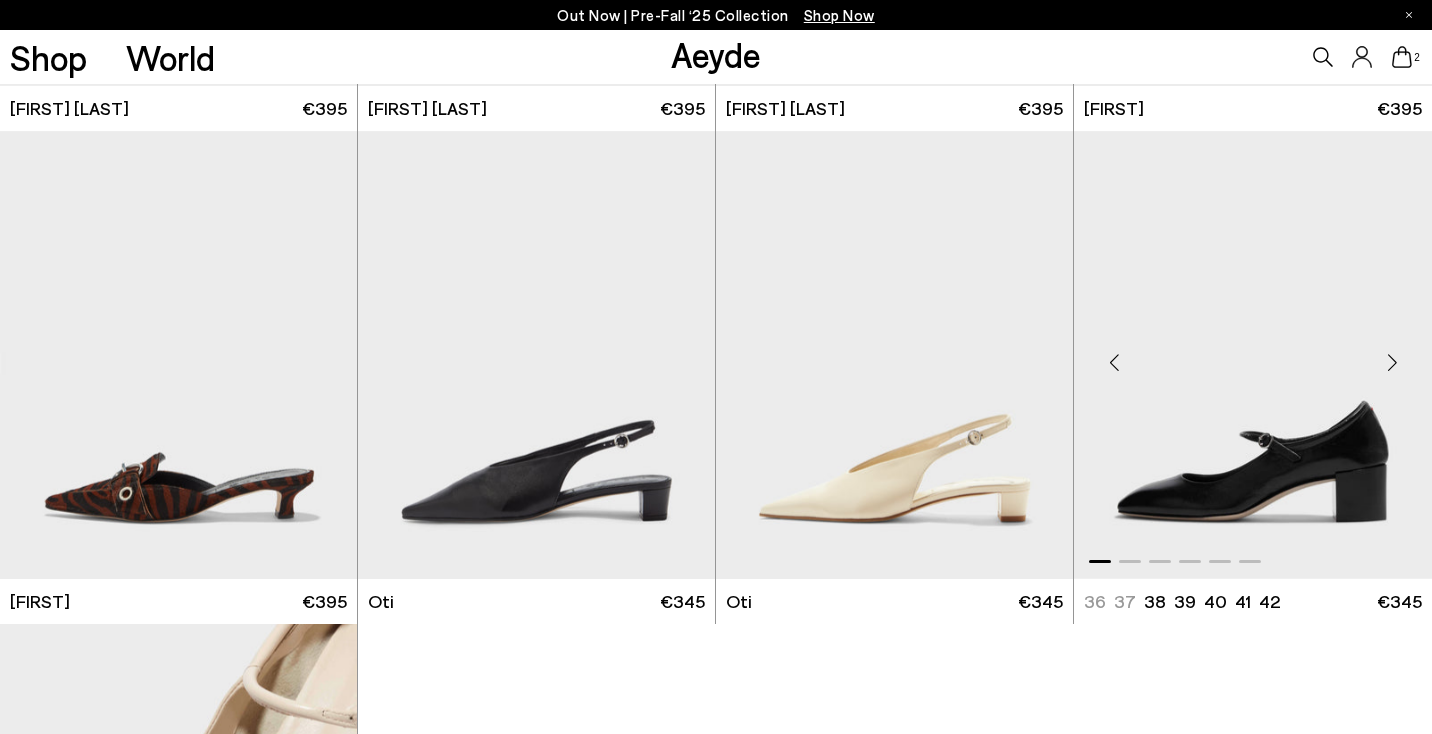 click at bounding box center (1392, 363) 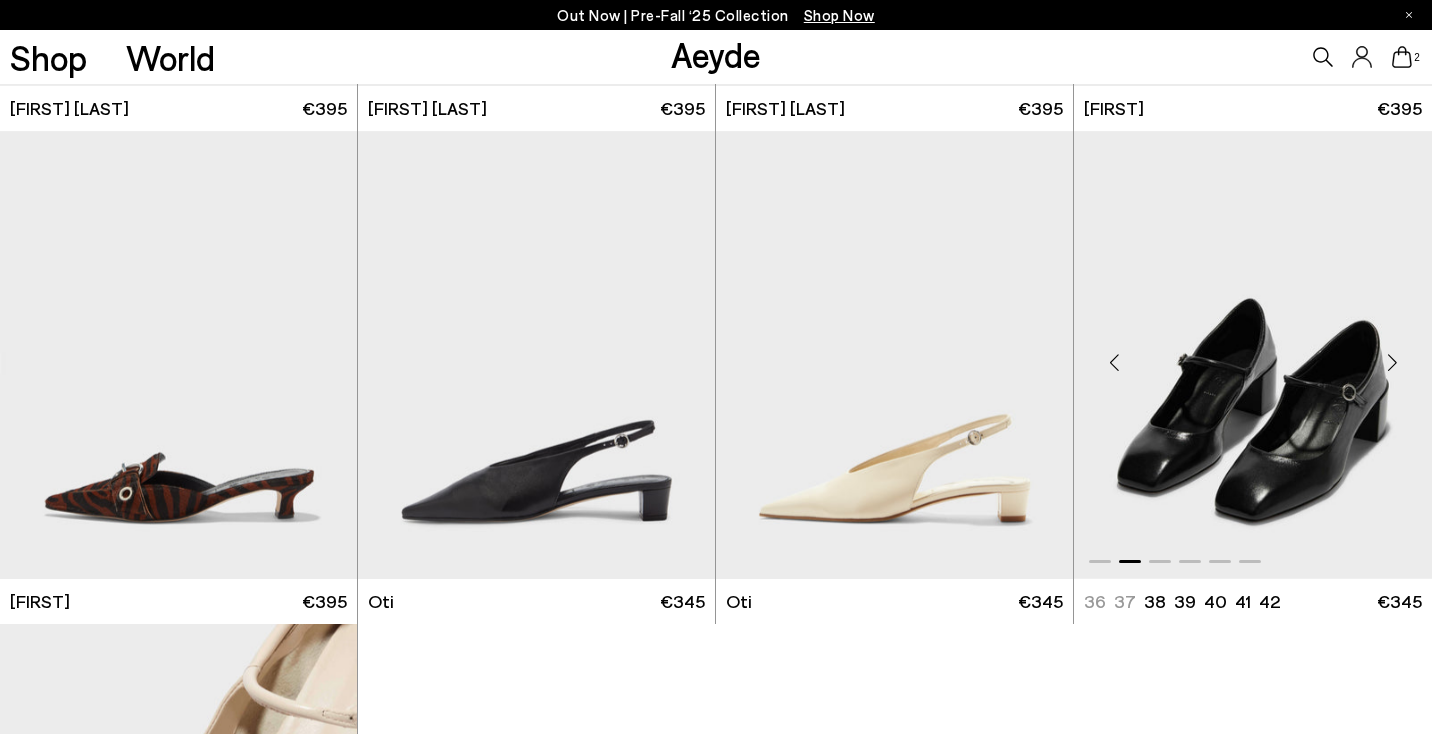 click at bounding box center [1392, 363] 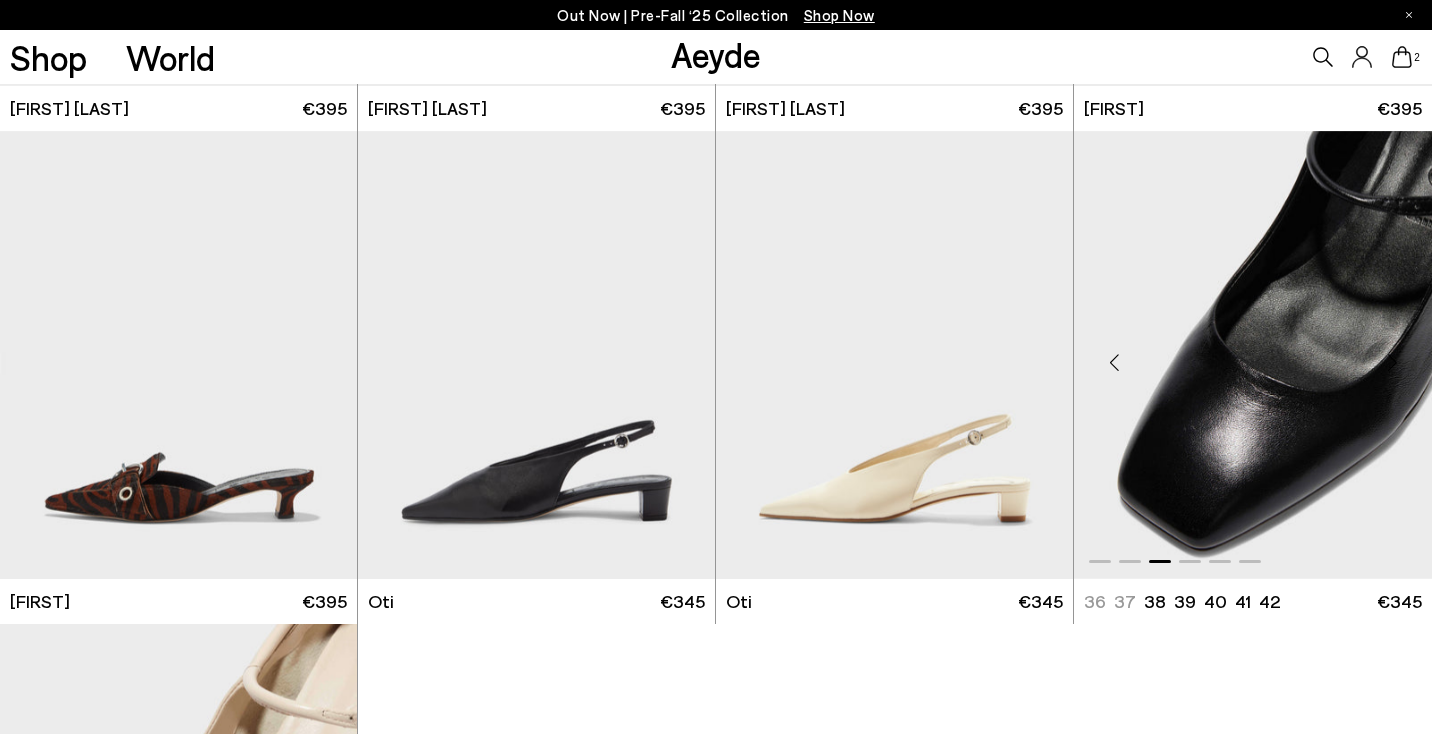 click at bounding box center (1392, 363) 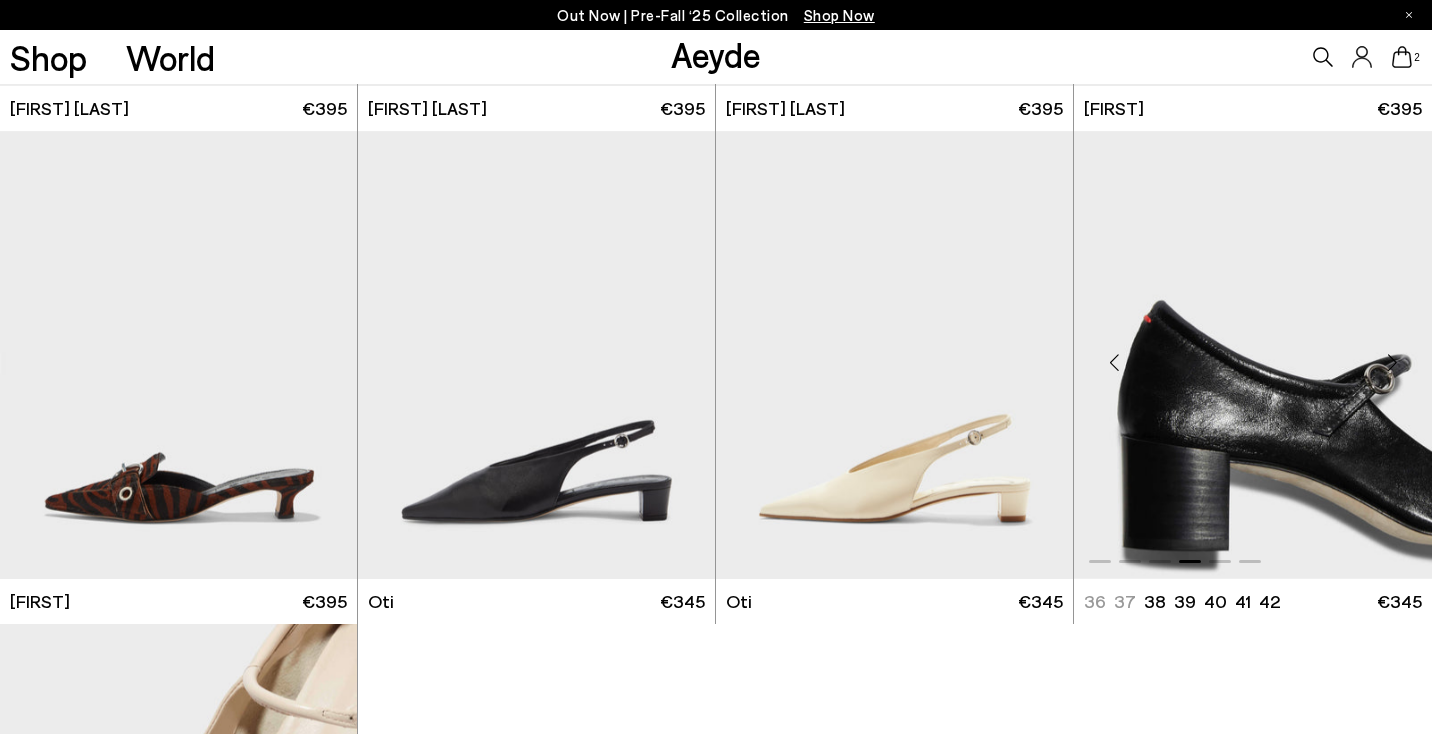 click at bounding box center [1392, 363] 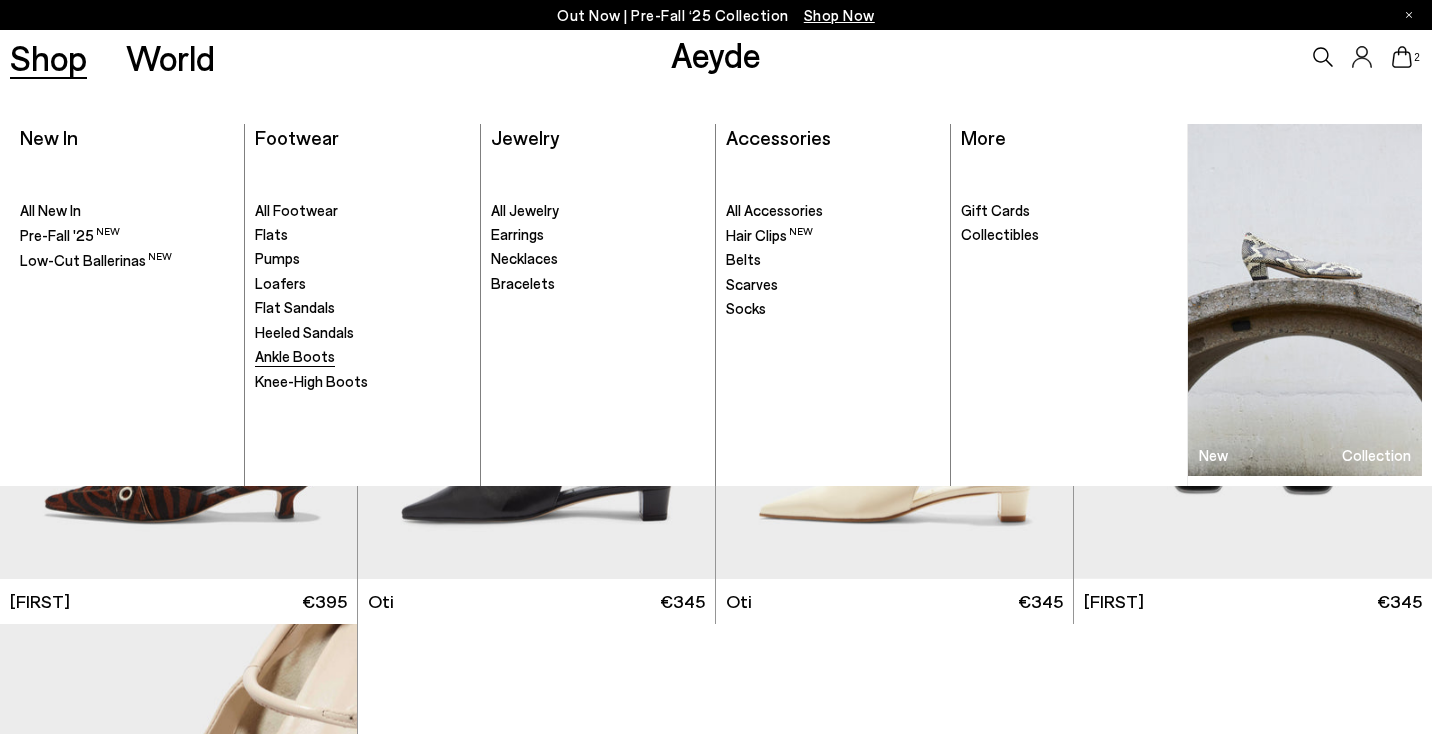 click on "Ankle Boots" at bounding box center [295, 356] 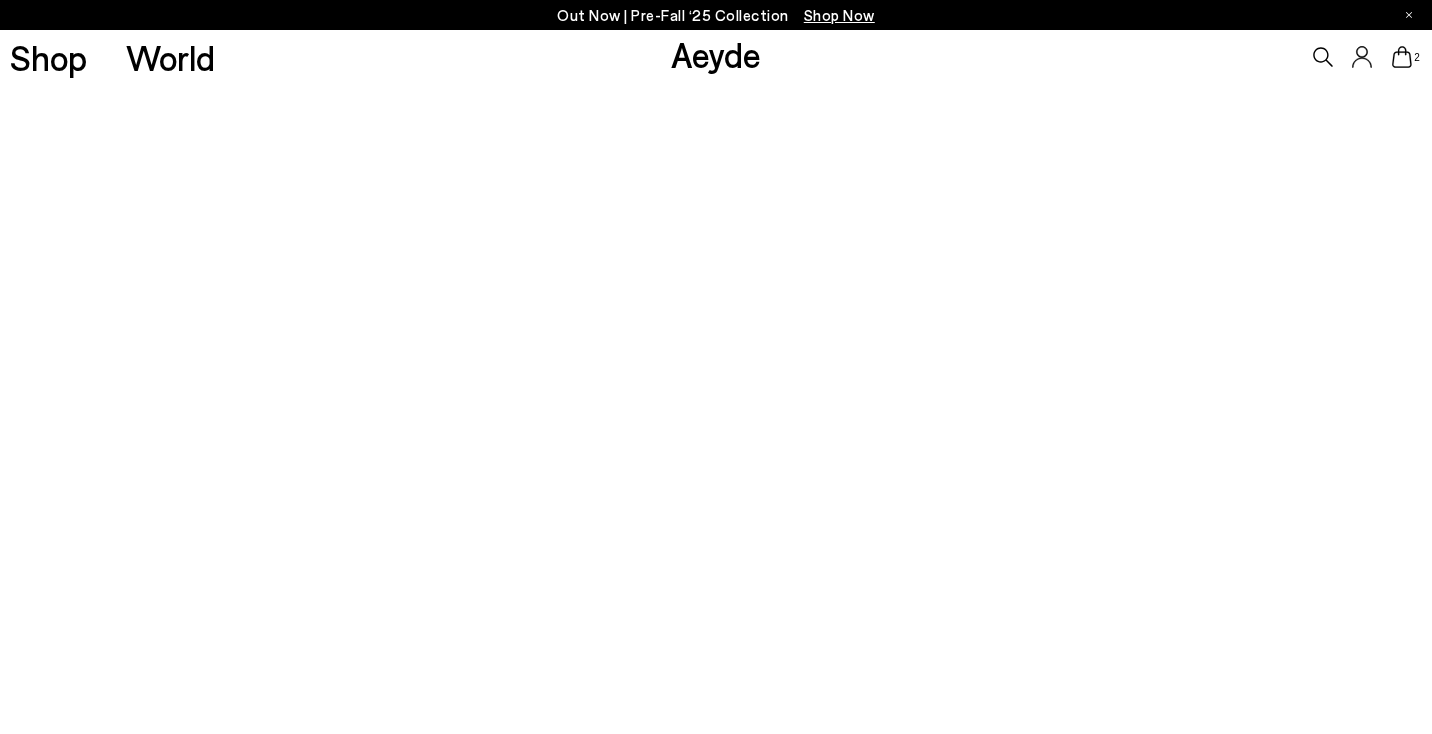 scroll, scrollTop: 0, scrollLeft: 0, axis: both 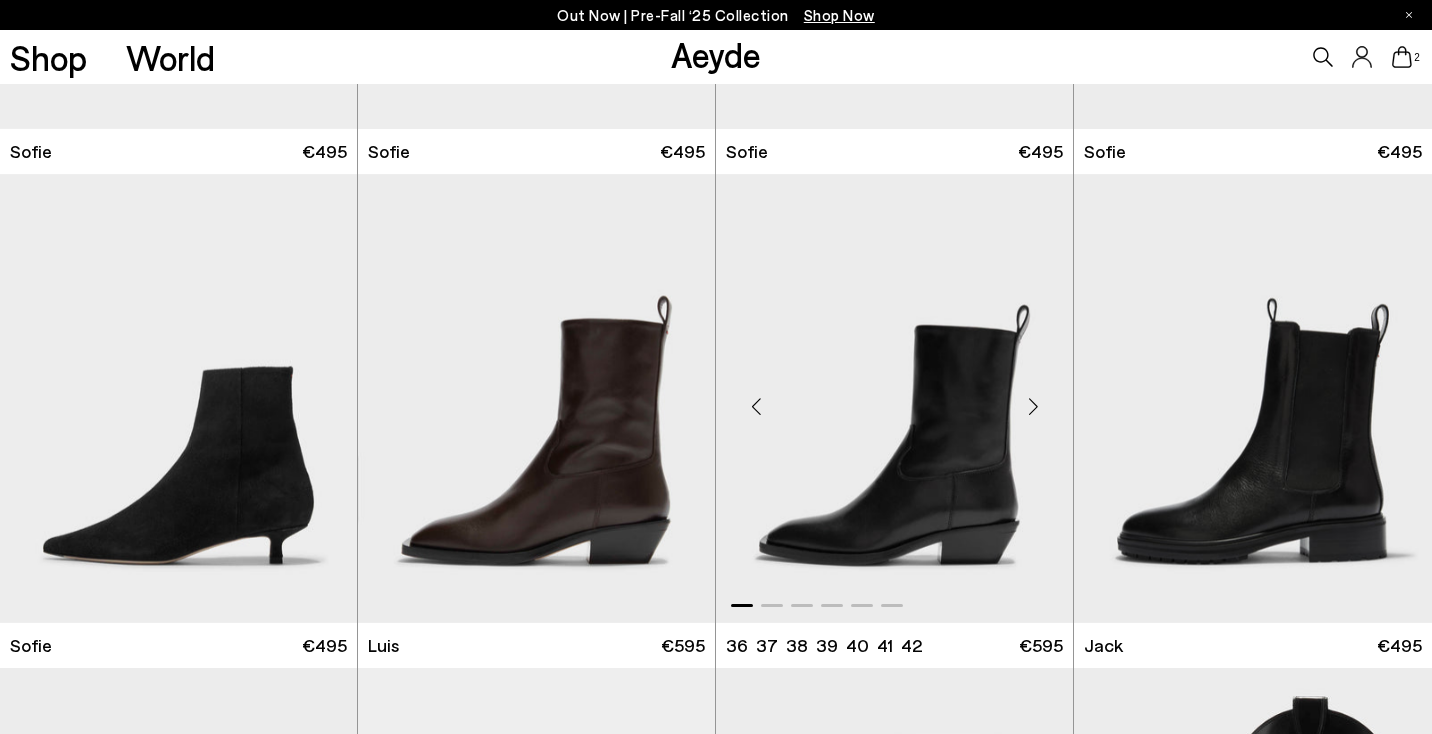 click at bounding box center (1033, 406) 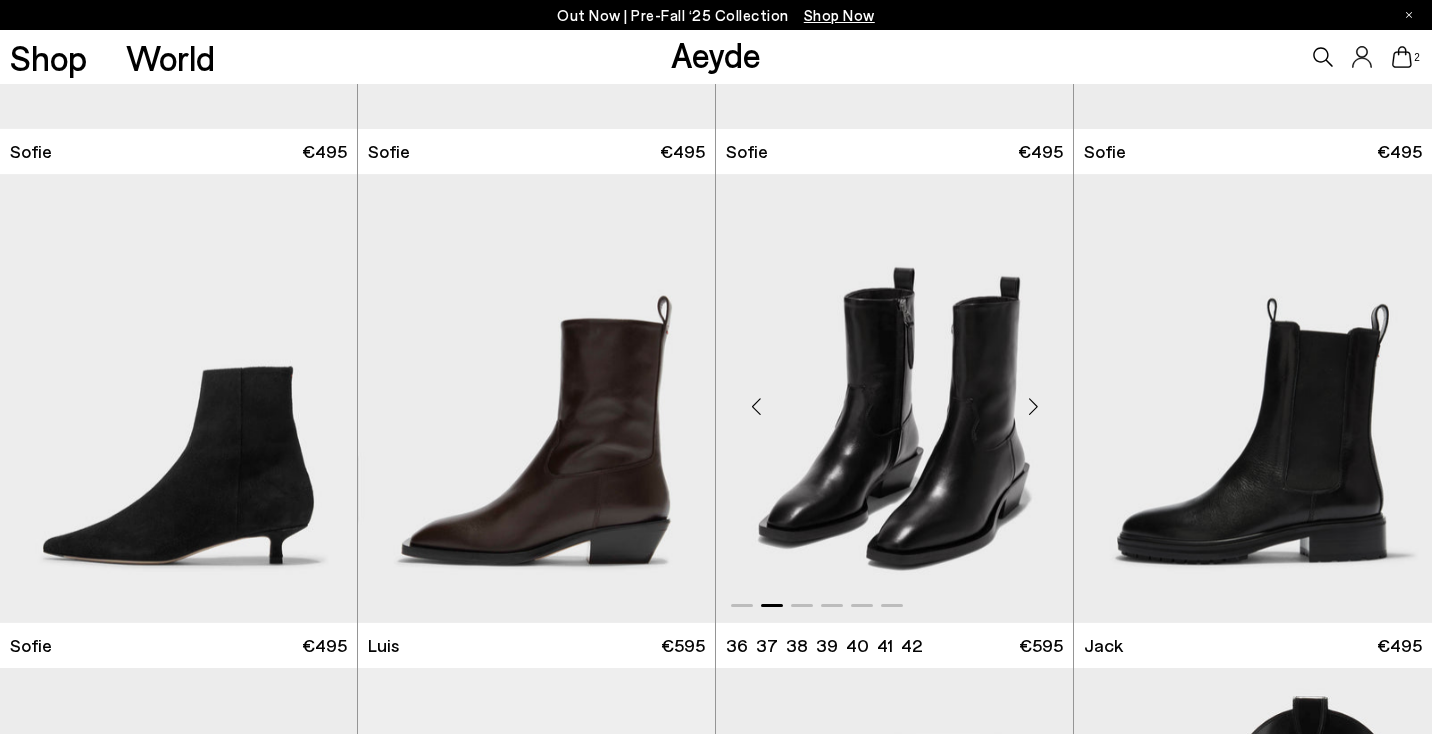 click at bounding box center (1033, 406) 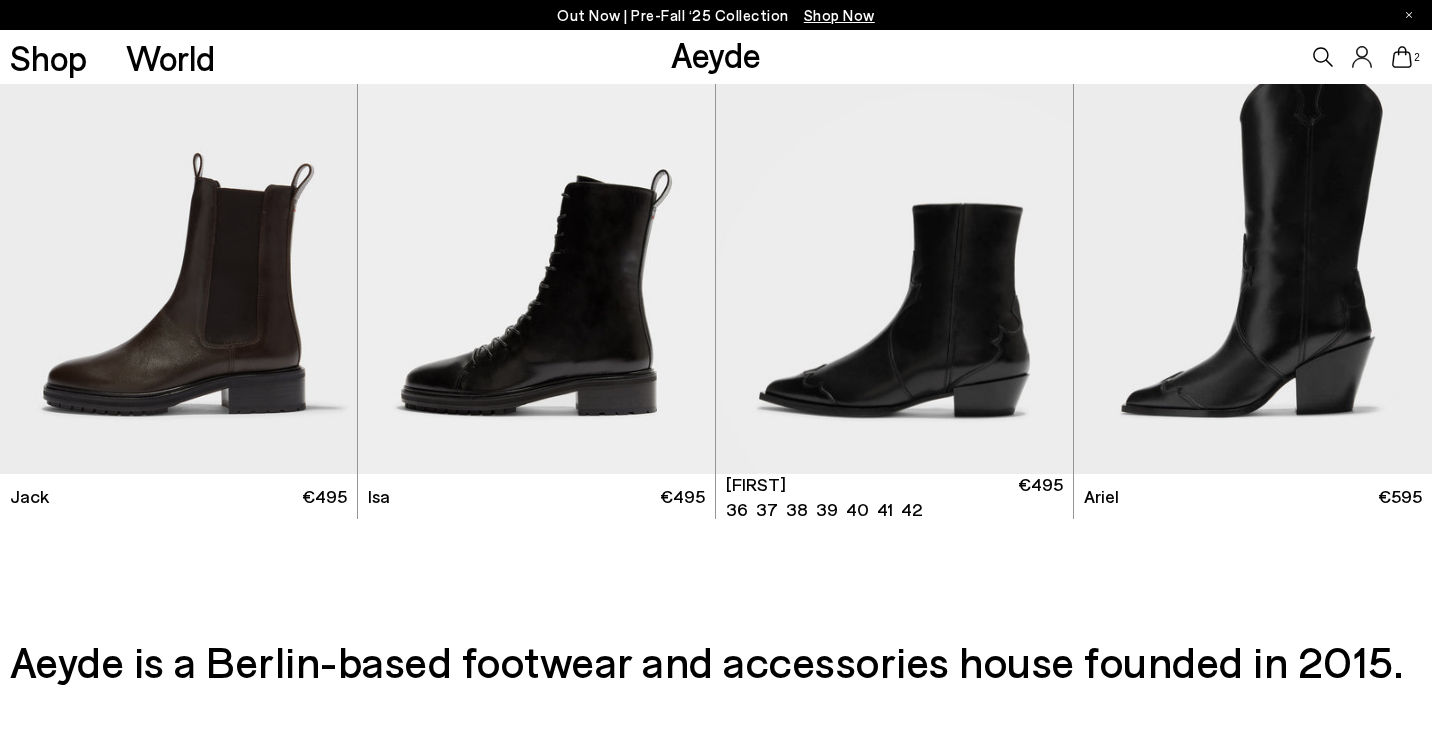 scroll, scrollTop: 3348, scrollLeft: 0, axis: vertical 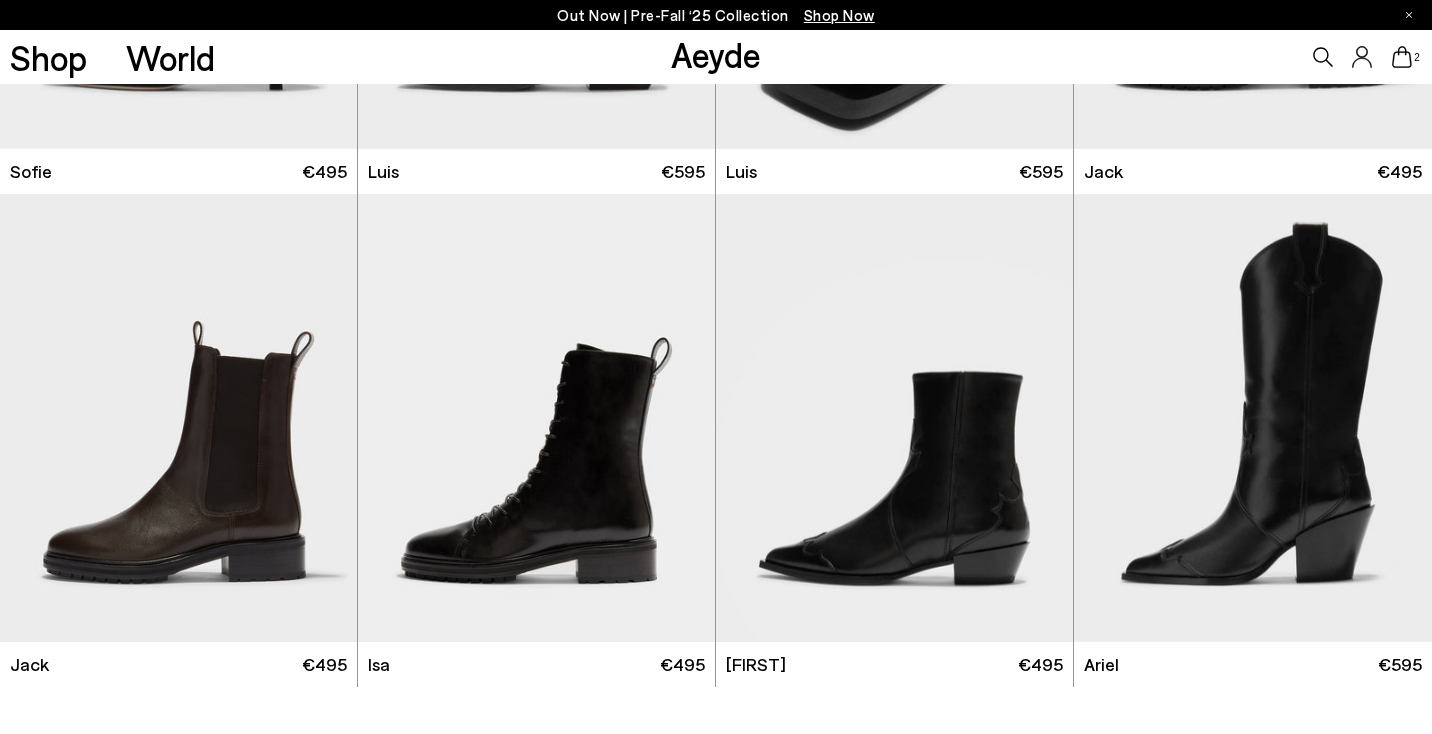 click 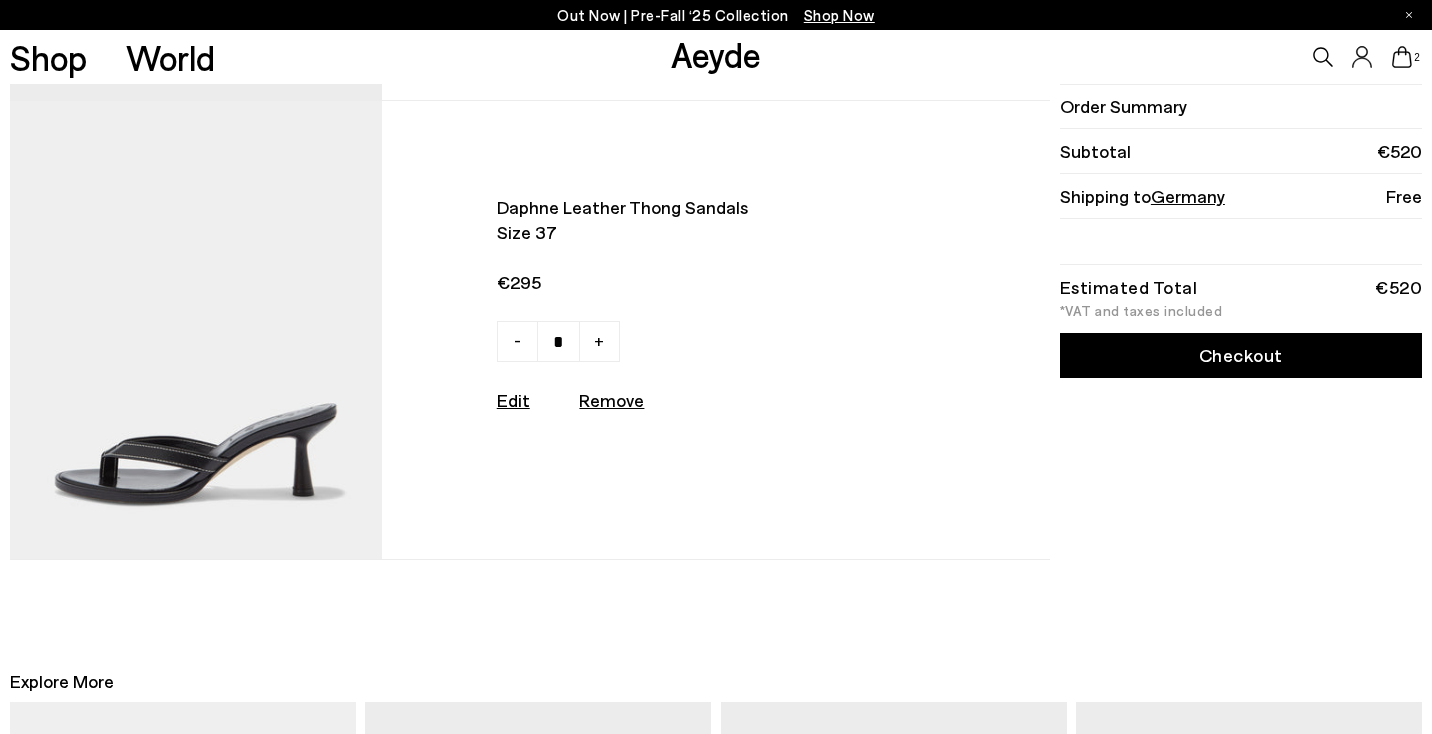 scroll, scrollTop: 438, scrollLeft: 0, axis: vertical 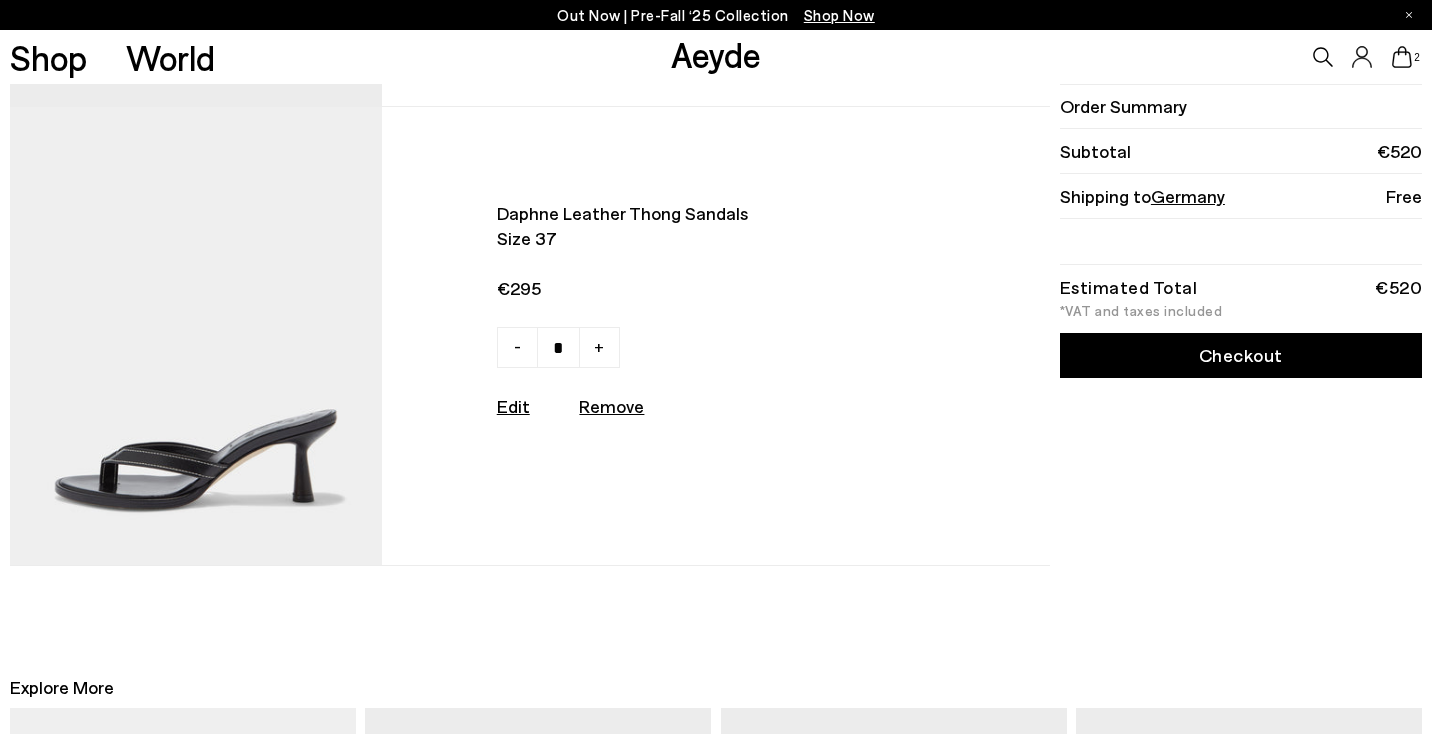 click 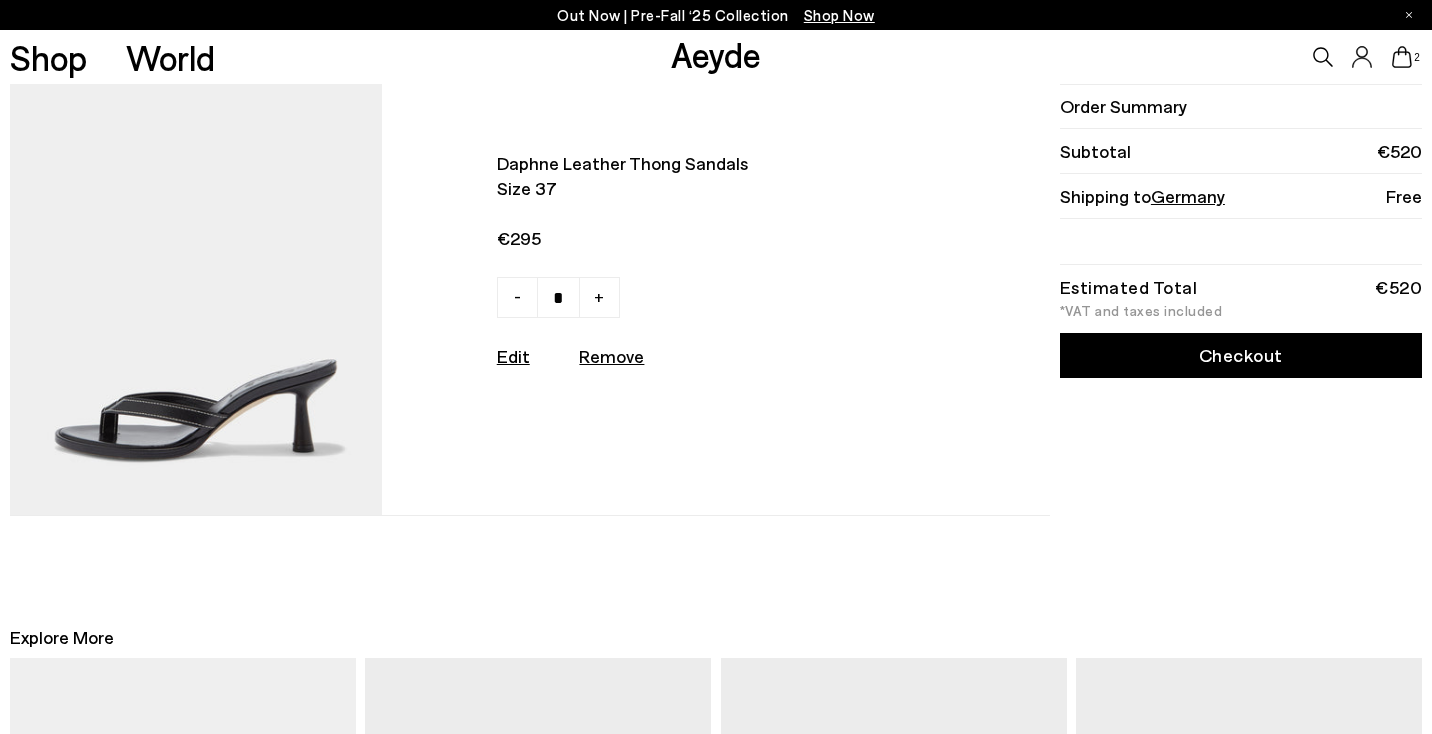 scroll, scrollTop: 489, scrollLeft: 0, axis: vertical 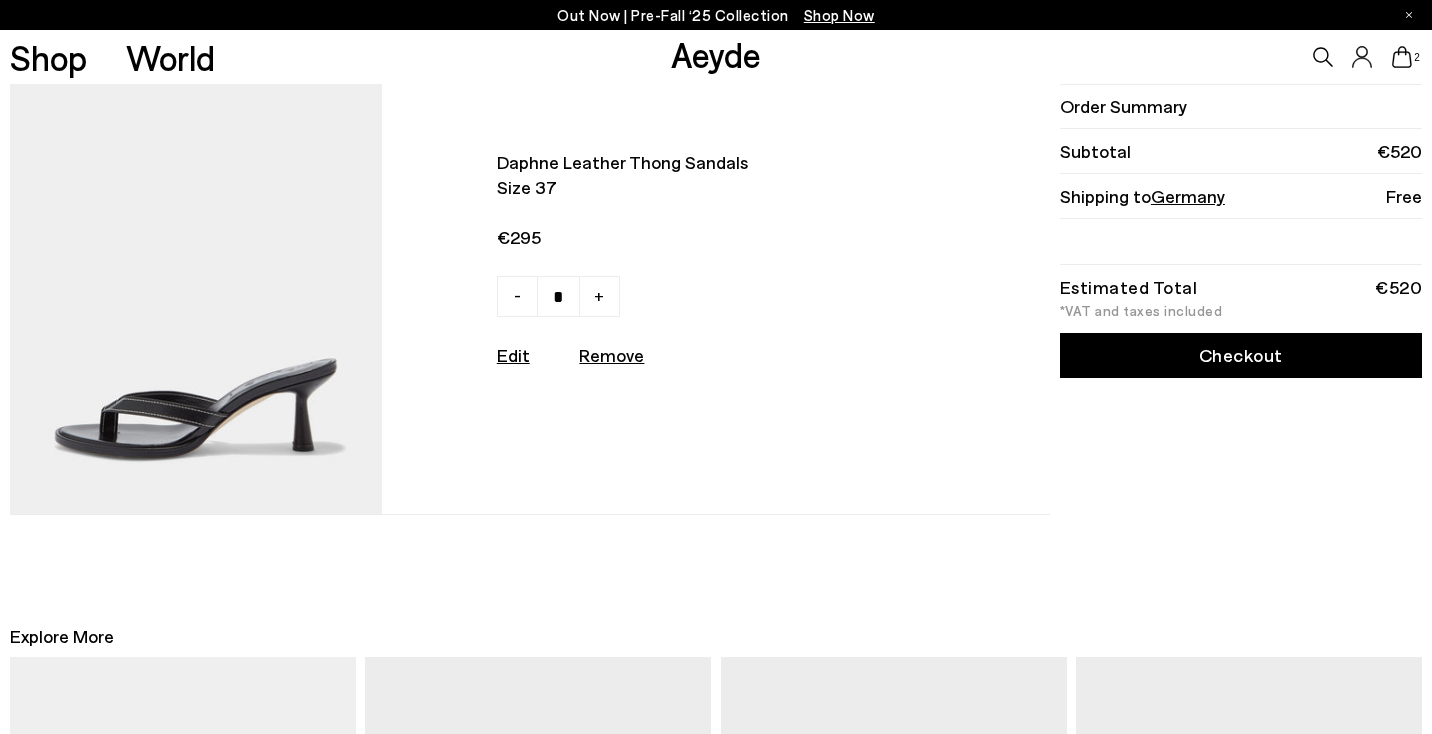click on "Estimated Total
€520
*VAT and taxes included" at bounding box center (1241, 298) 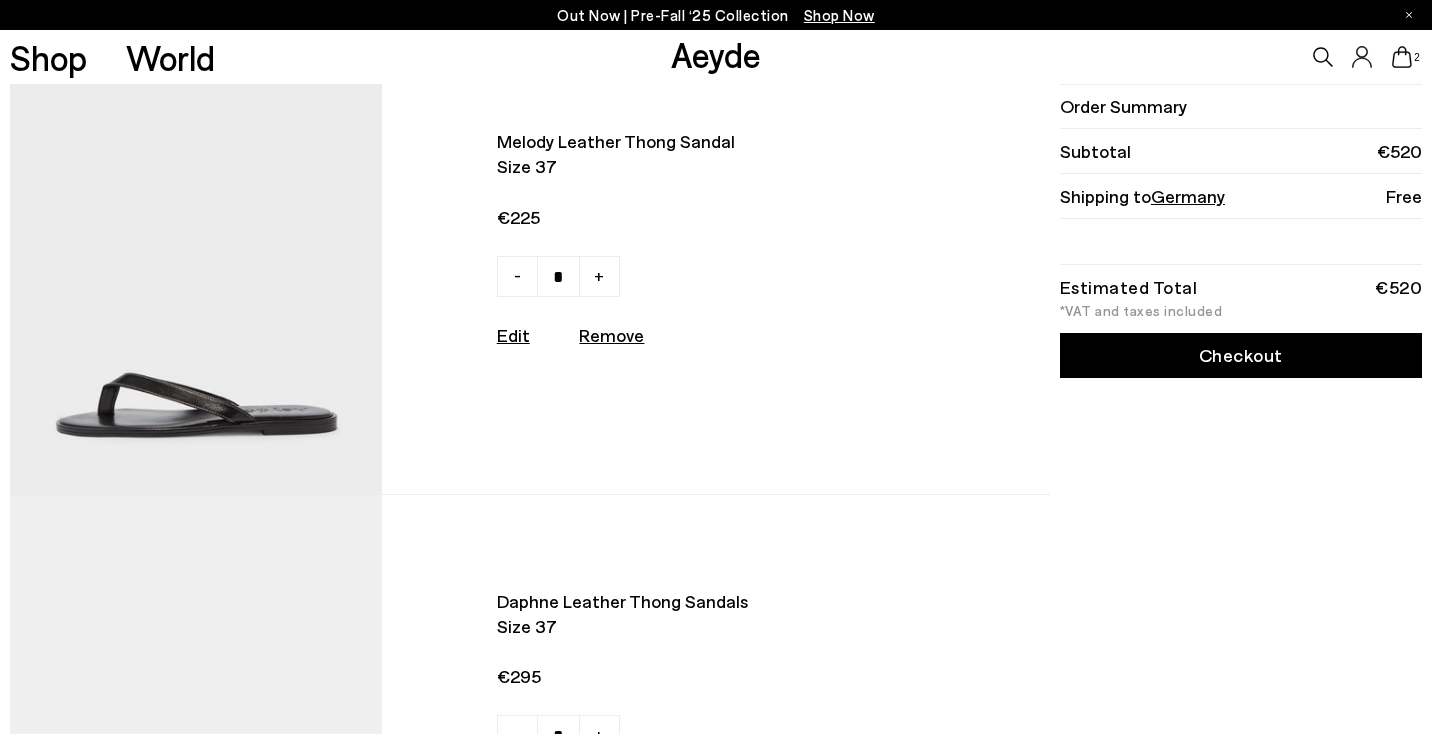 scroll, scrollTop: 0, scrollLeft: 0, axis: both 